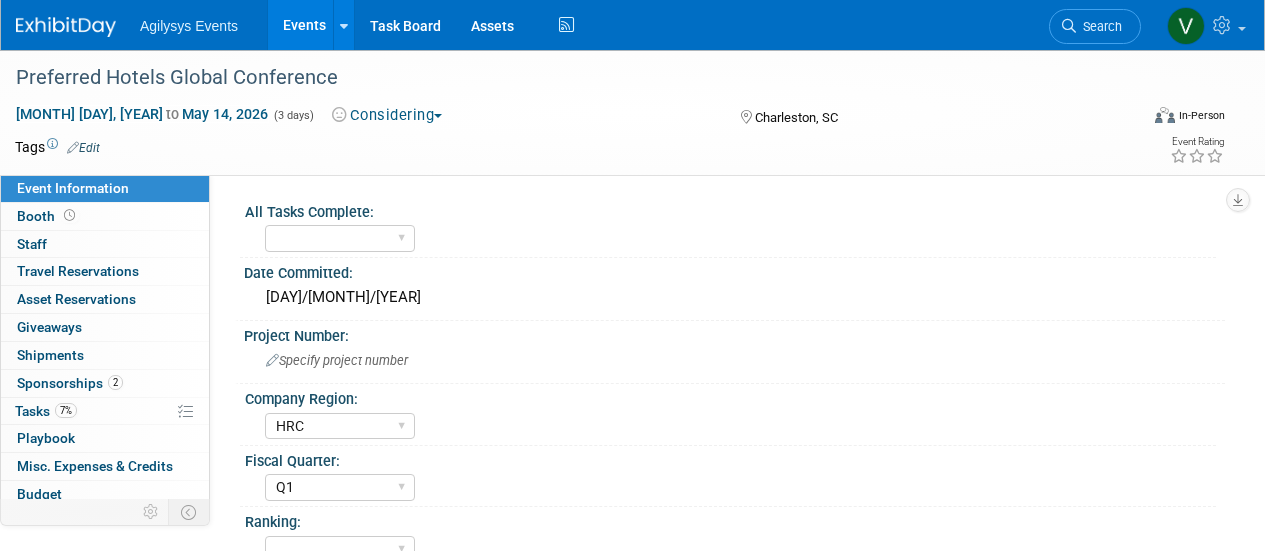 select on "HRC" 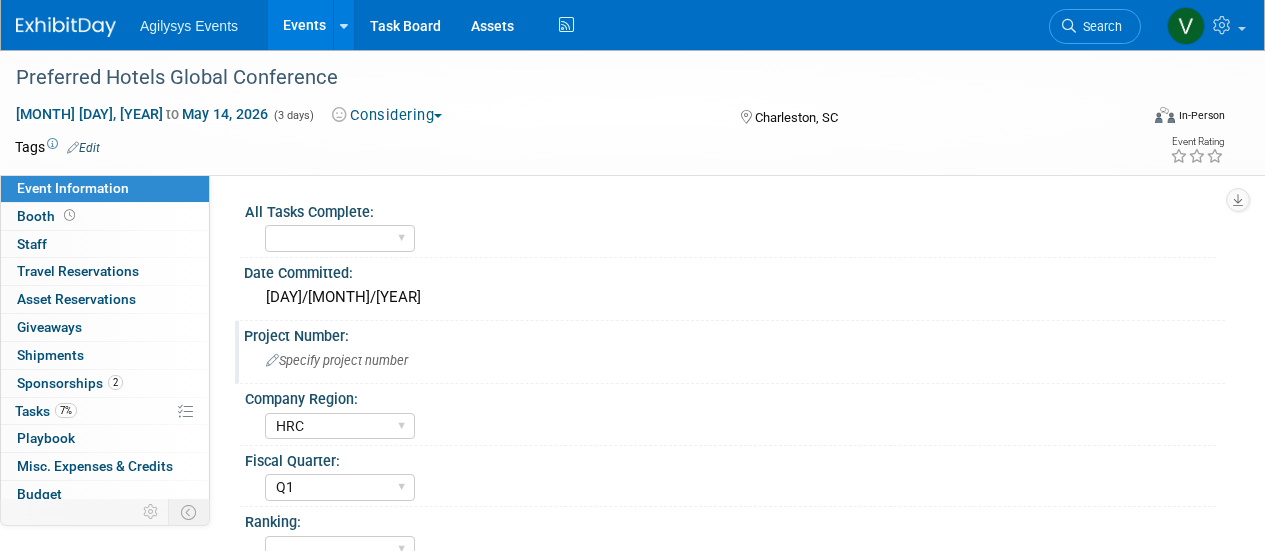 scroll, scrollTop: 0, scrollLeft: 0, axis: both 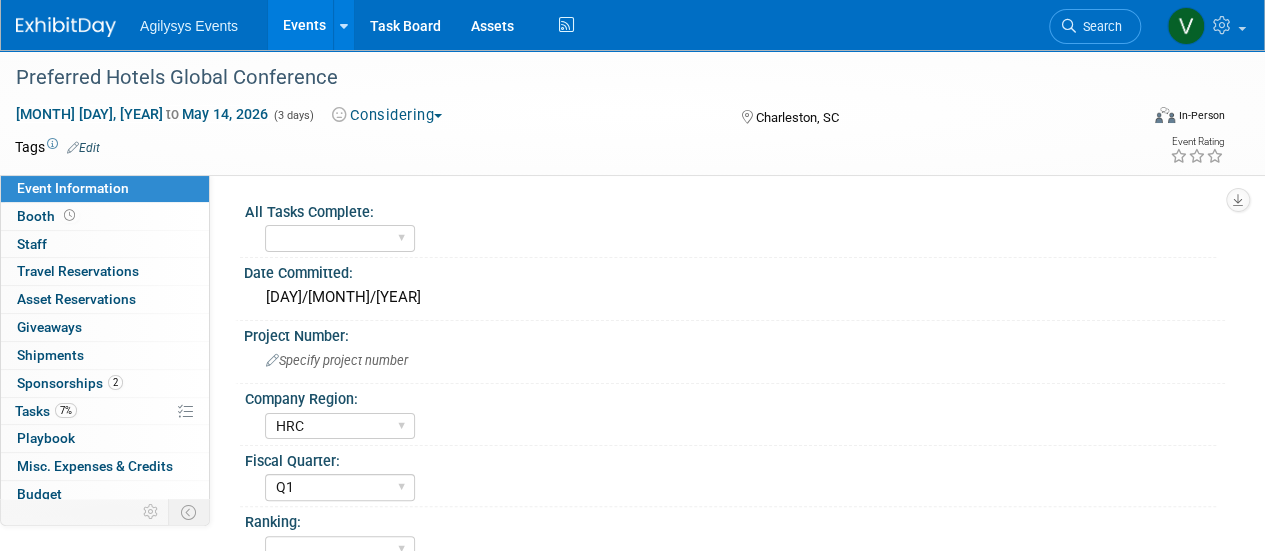 click at bounding box center [66, 27] 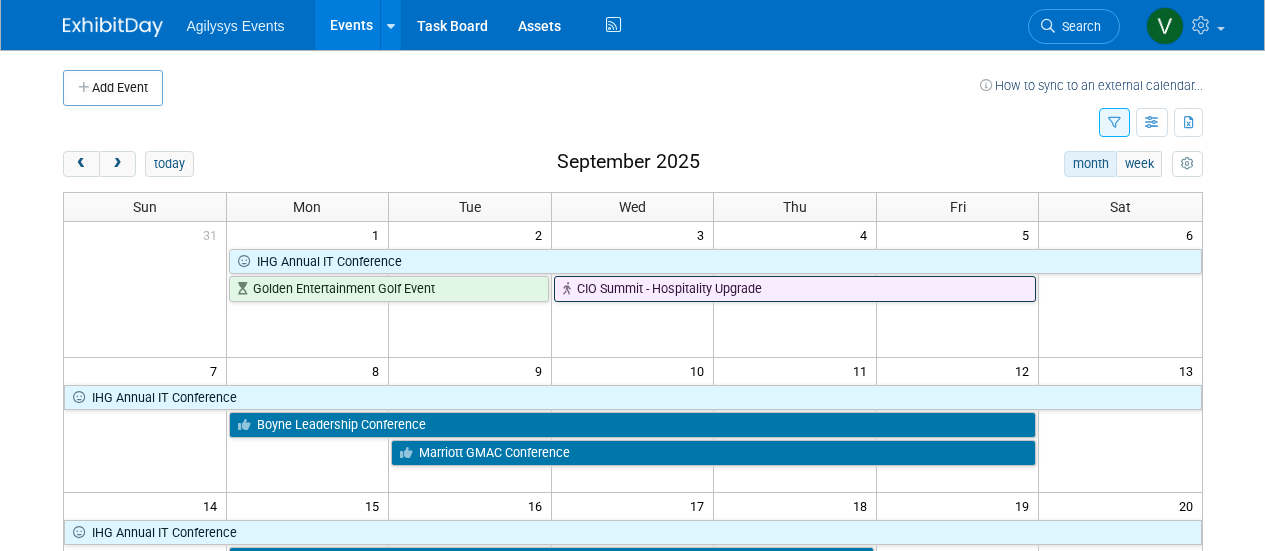 scroll, scrollTop: 0, scrollLeft: 0, axis: both 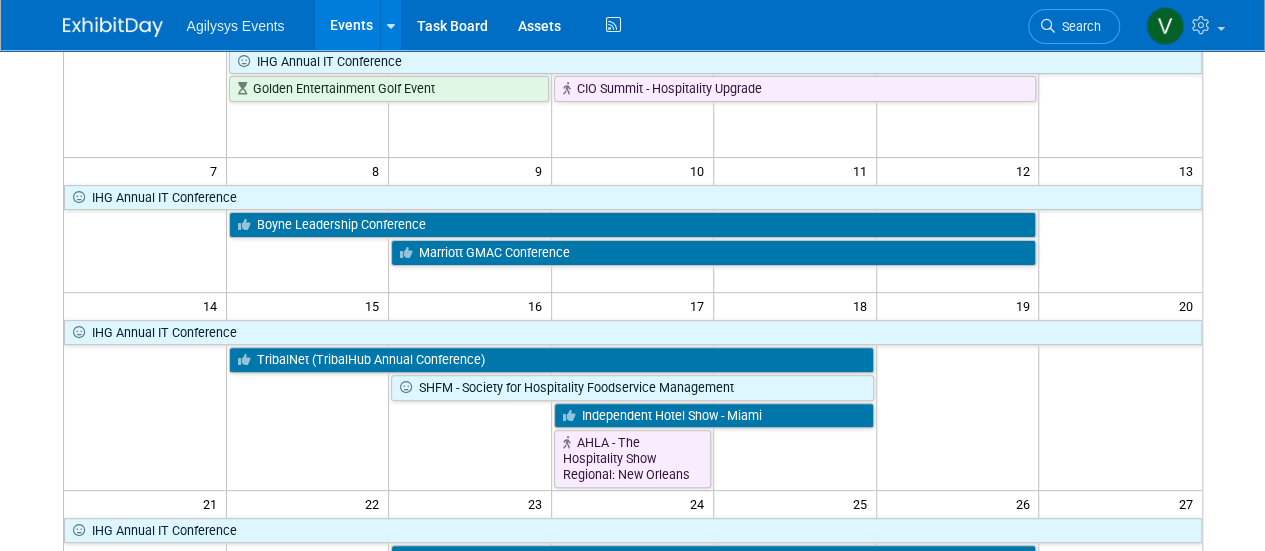 click at bounding box center [307, 430] 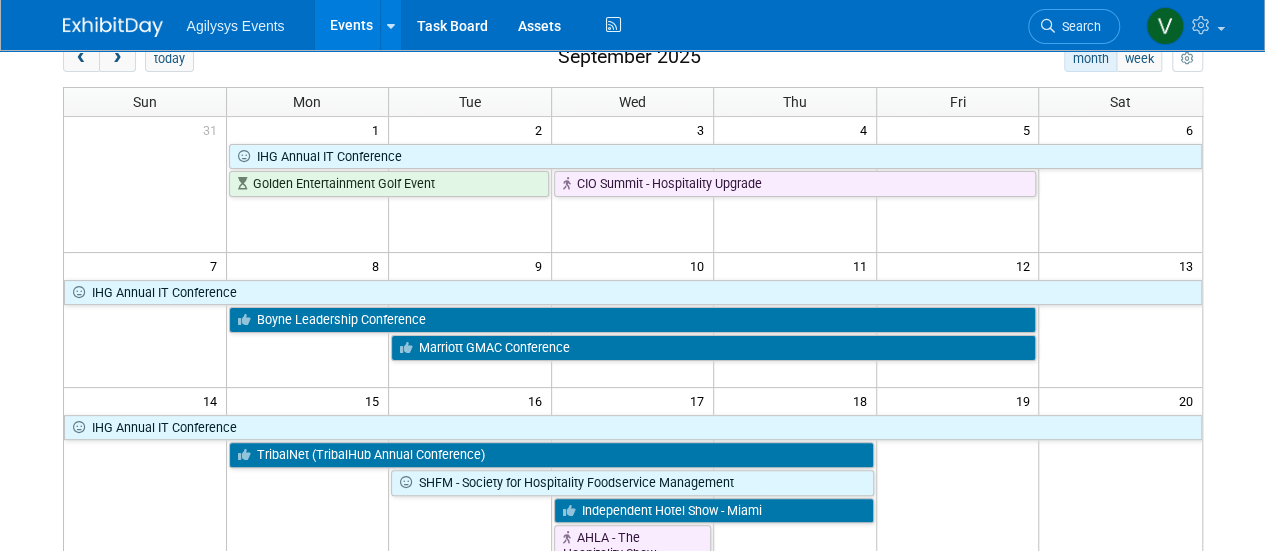 scroll, scrollTop: 0, scrollLeft: 0, axis: both 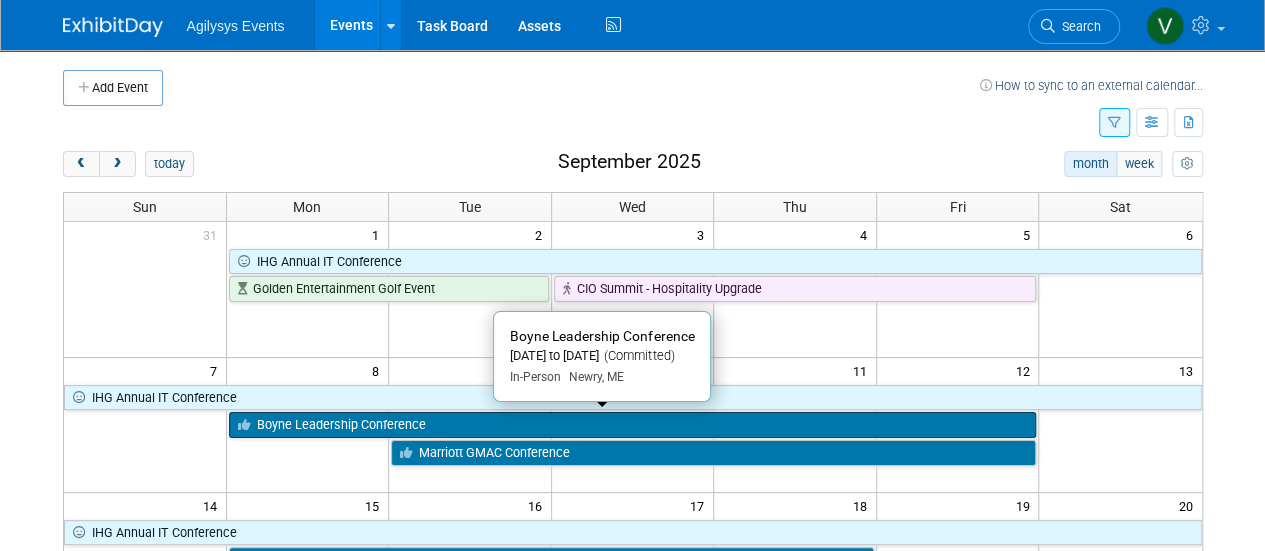 click on "Boyne Leadership Conference" at bounding box center [633, 425] 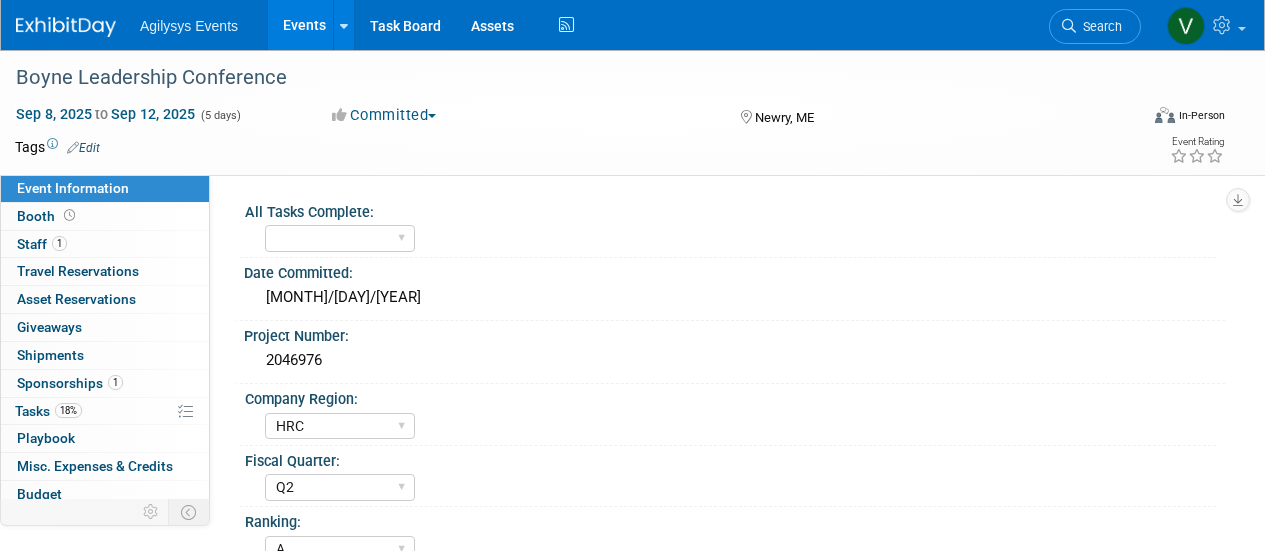 select on "HRC" 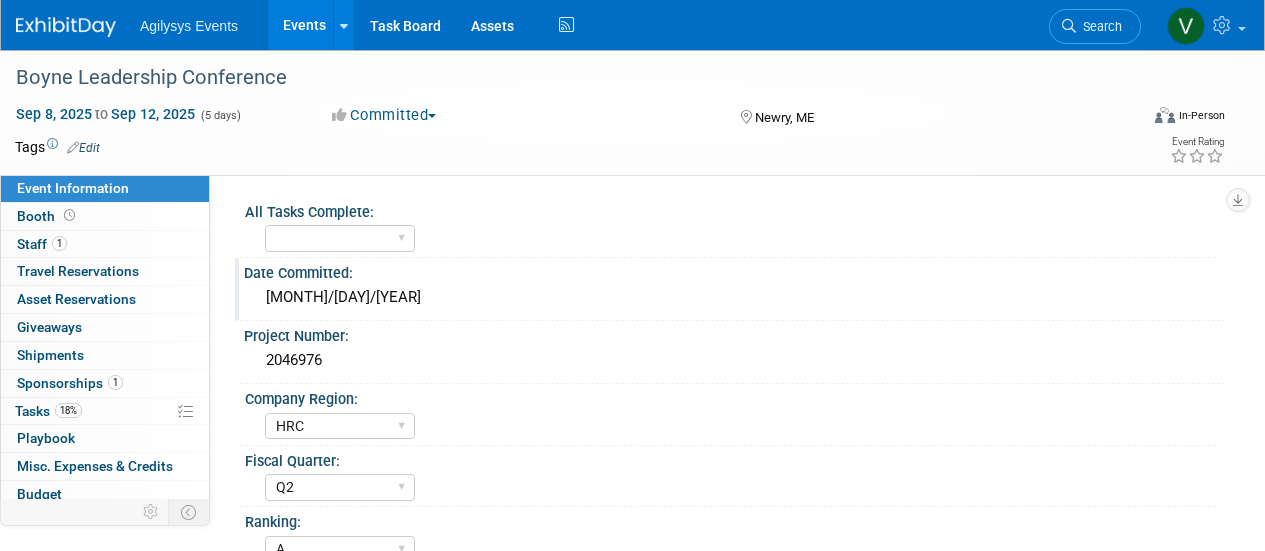 scroll, scrollTop: 0, scrollLeft: 0, axis: both 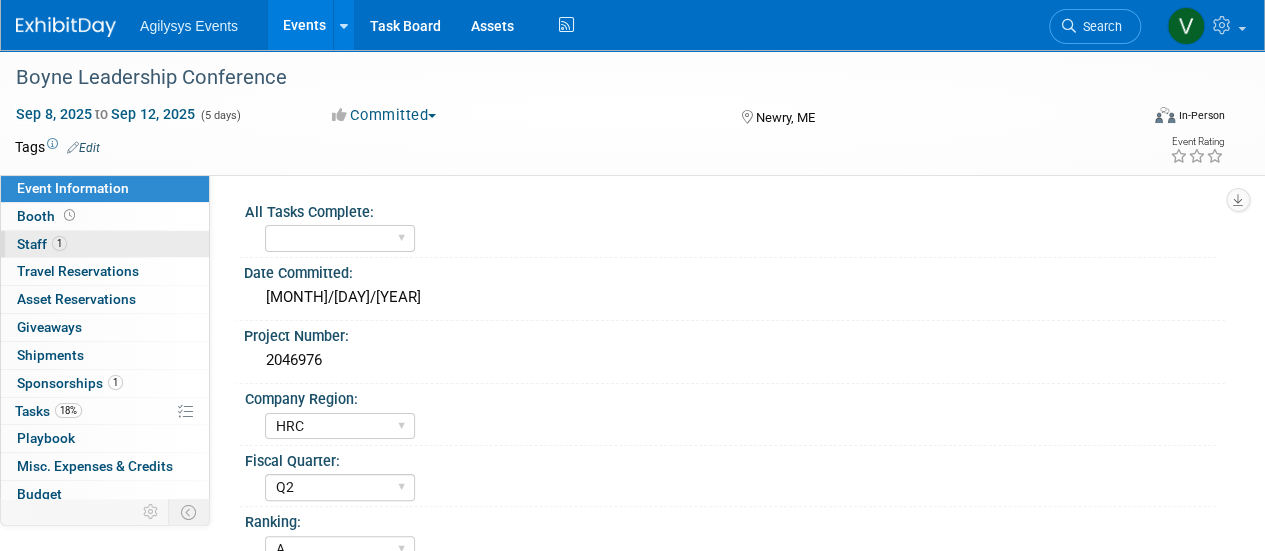 click on "1" at bounding box center (59, 243) 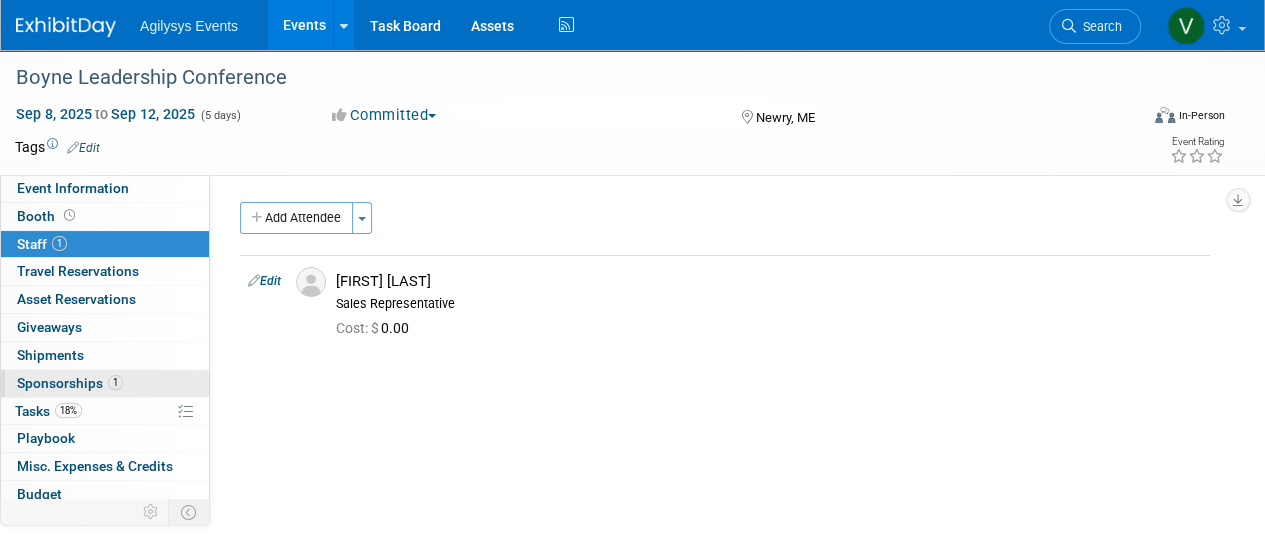 click on "Sponsorships 1" at bounding box center (70, 383) 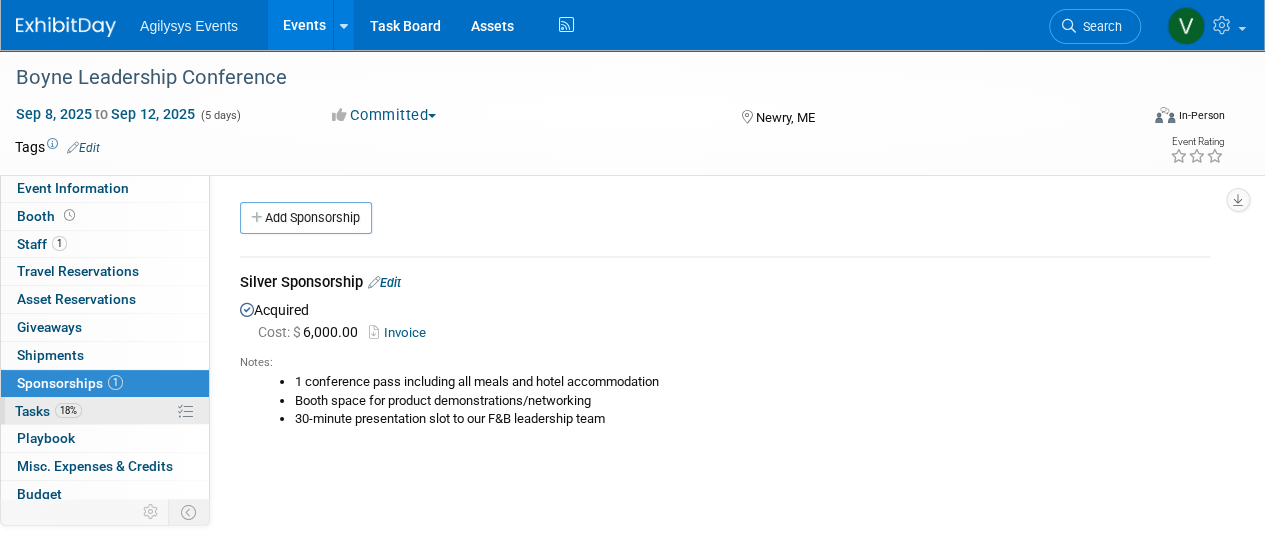 click on "Tasks 18%" at bounding box center (48, 411) 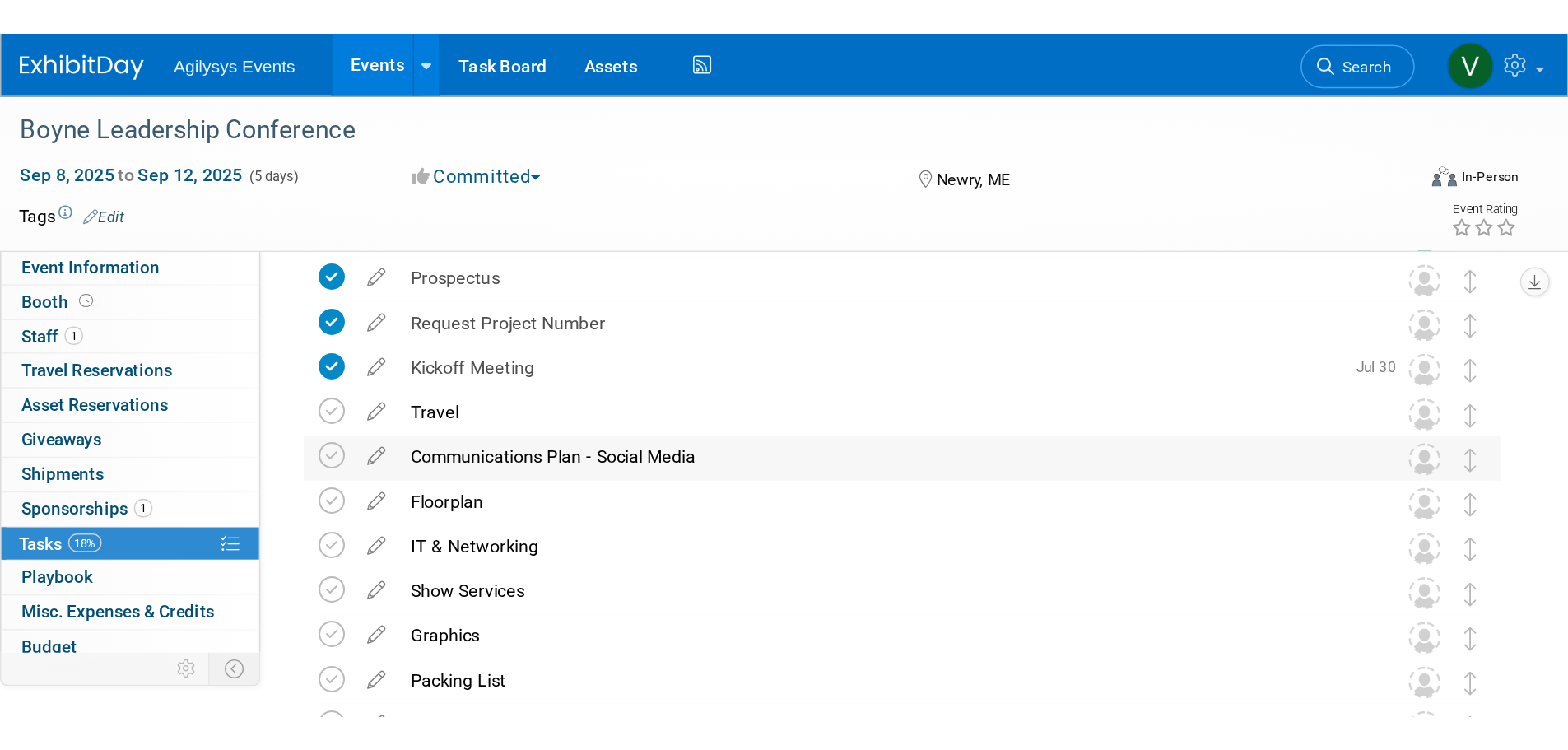 scroll, scrollTop: 0, scrollLeft: 0, axis: both 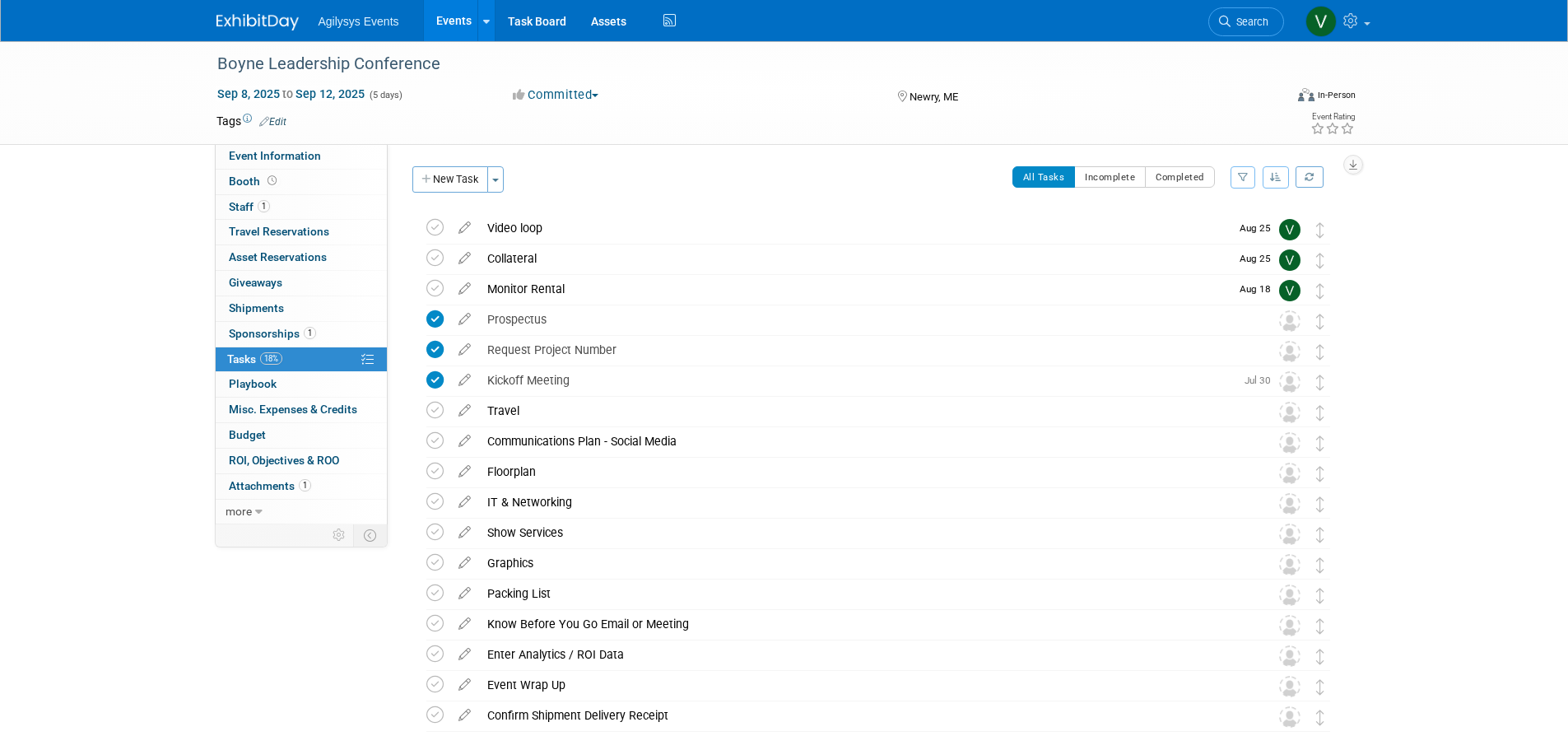 click at bounding box center [258, 22] 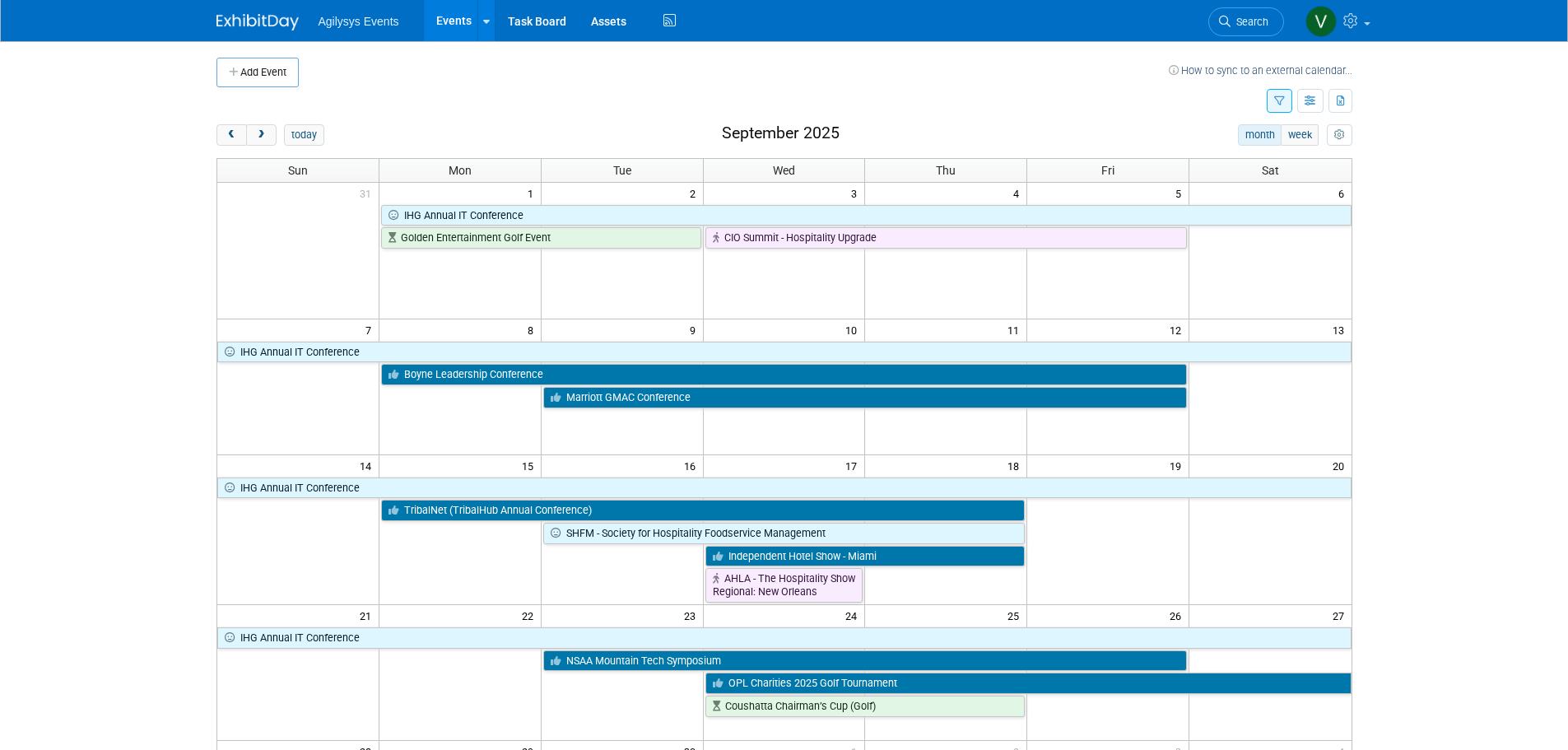 scroll, scrollTop: 0, scrollLeft: 0, axis: both 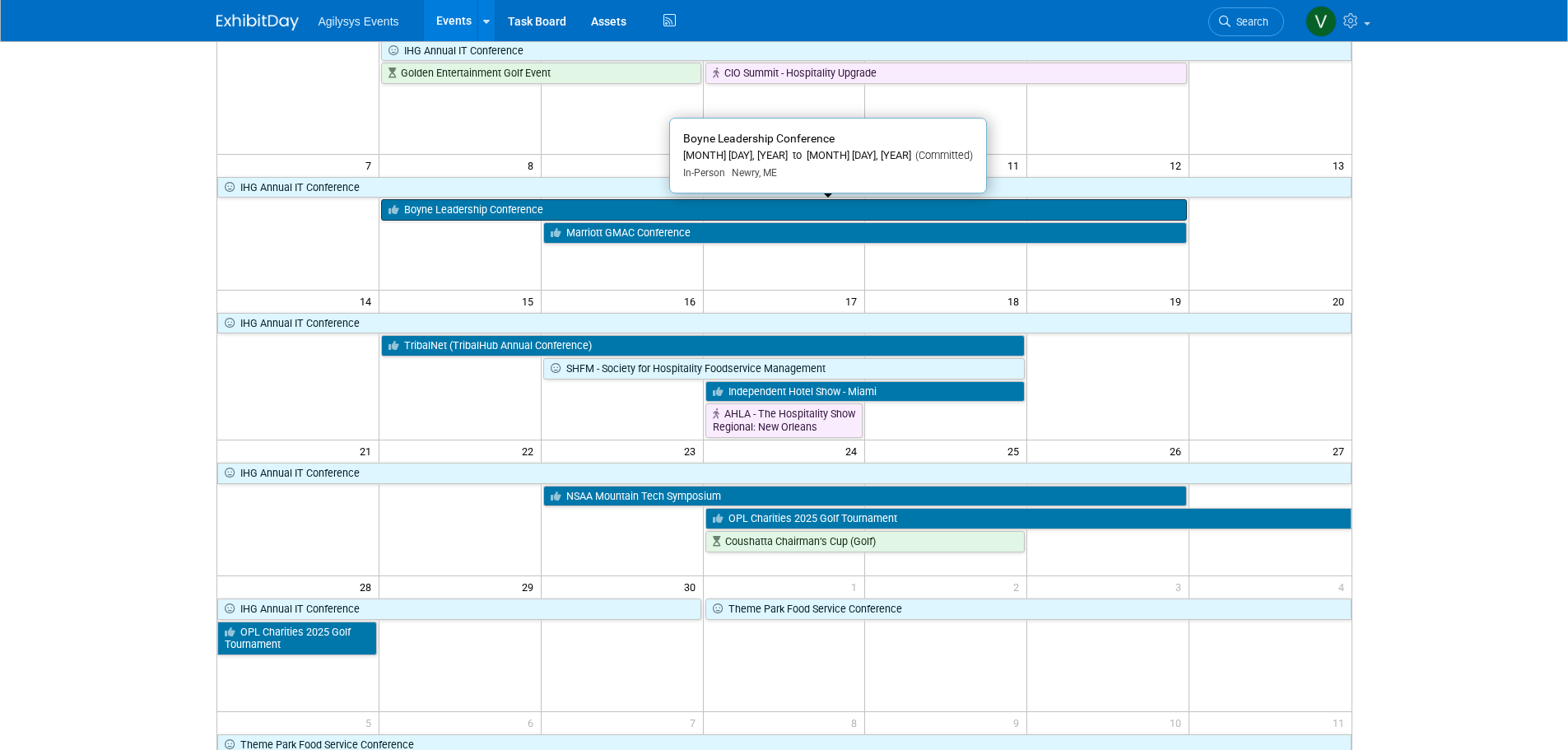 click on "Boyne Leadership Conference" at bounding box center [784, 210] 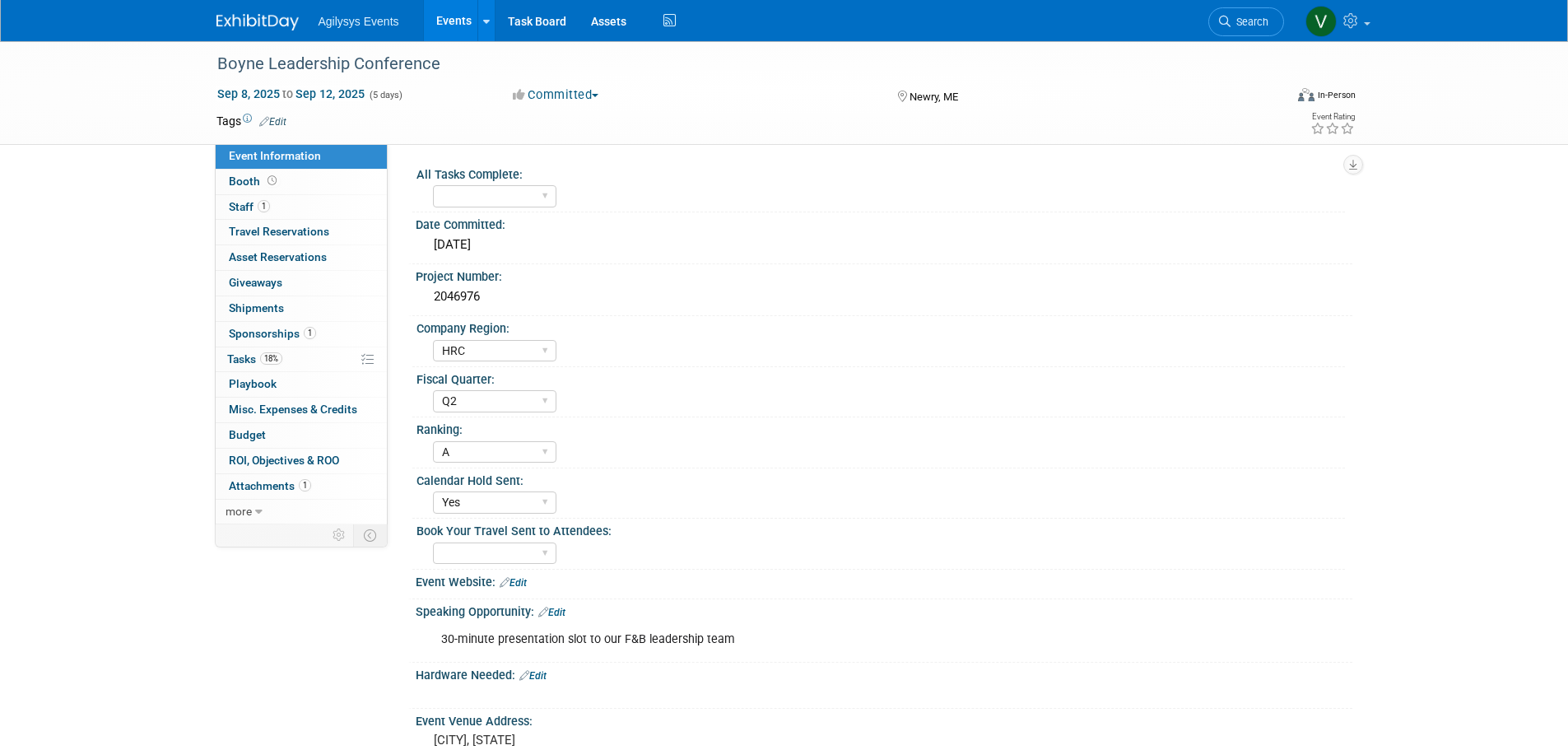 select on "HRC" 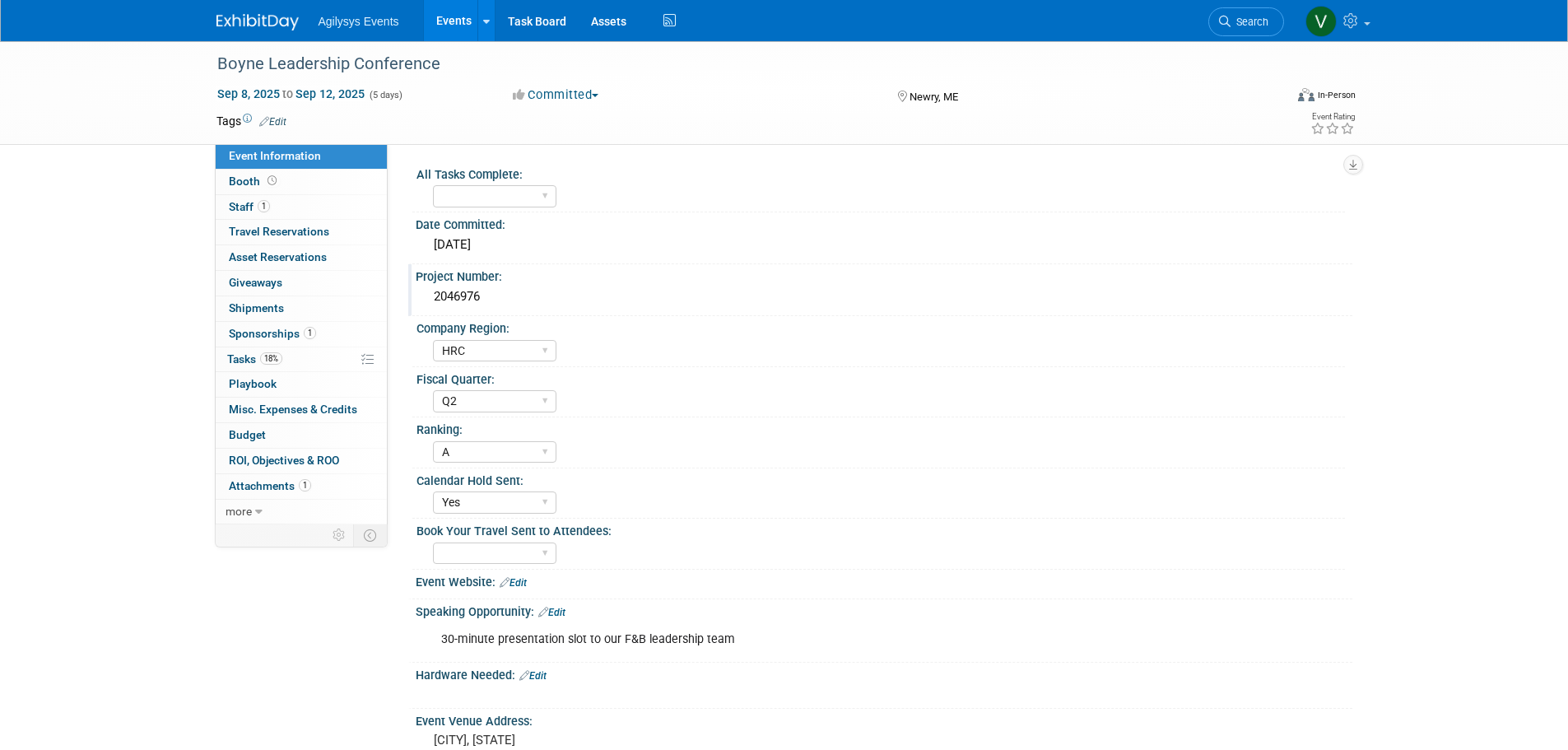 scroll, scrollTop: 0, scrollLeft: 0, axis: both 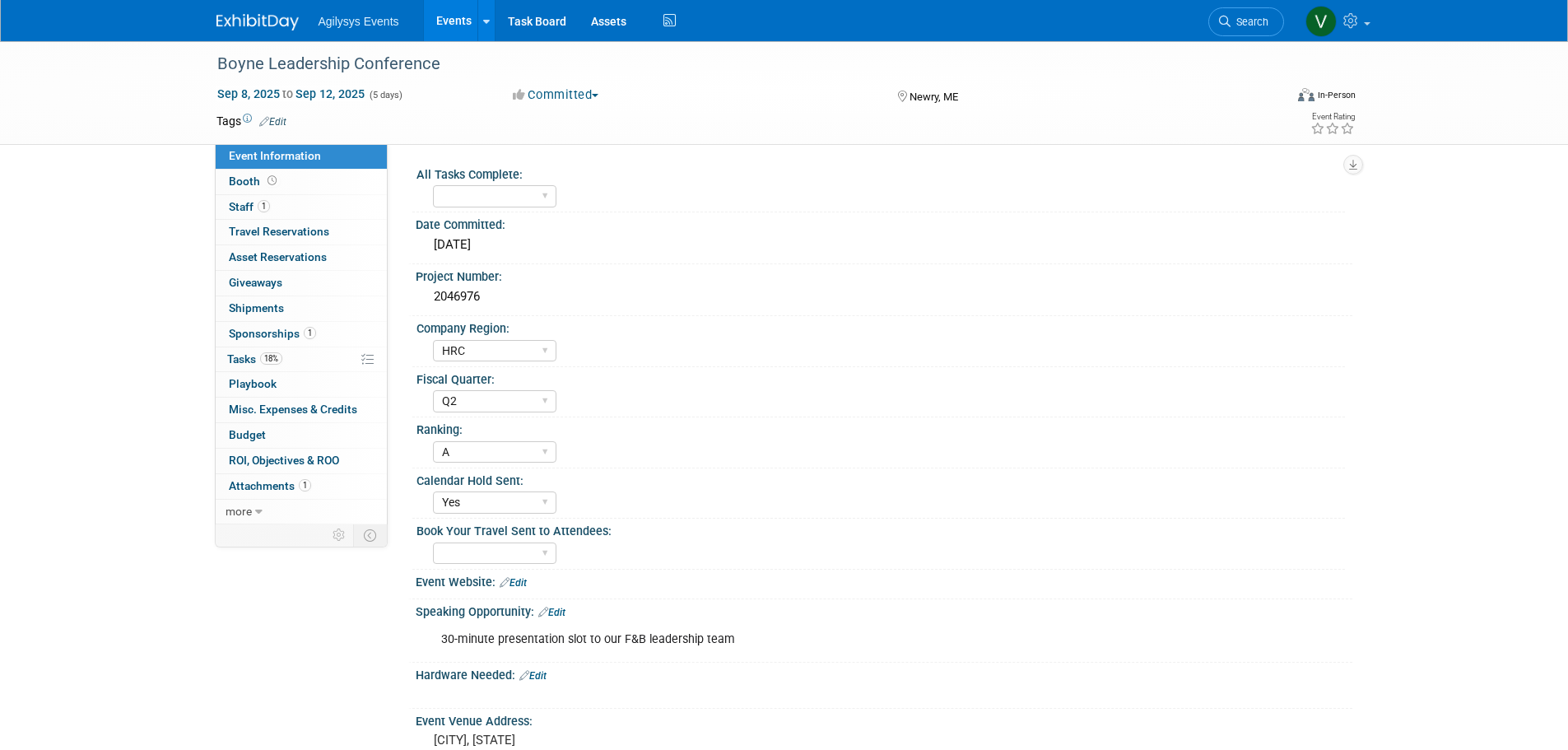 click at bounding box center (258, 22) 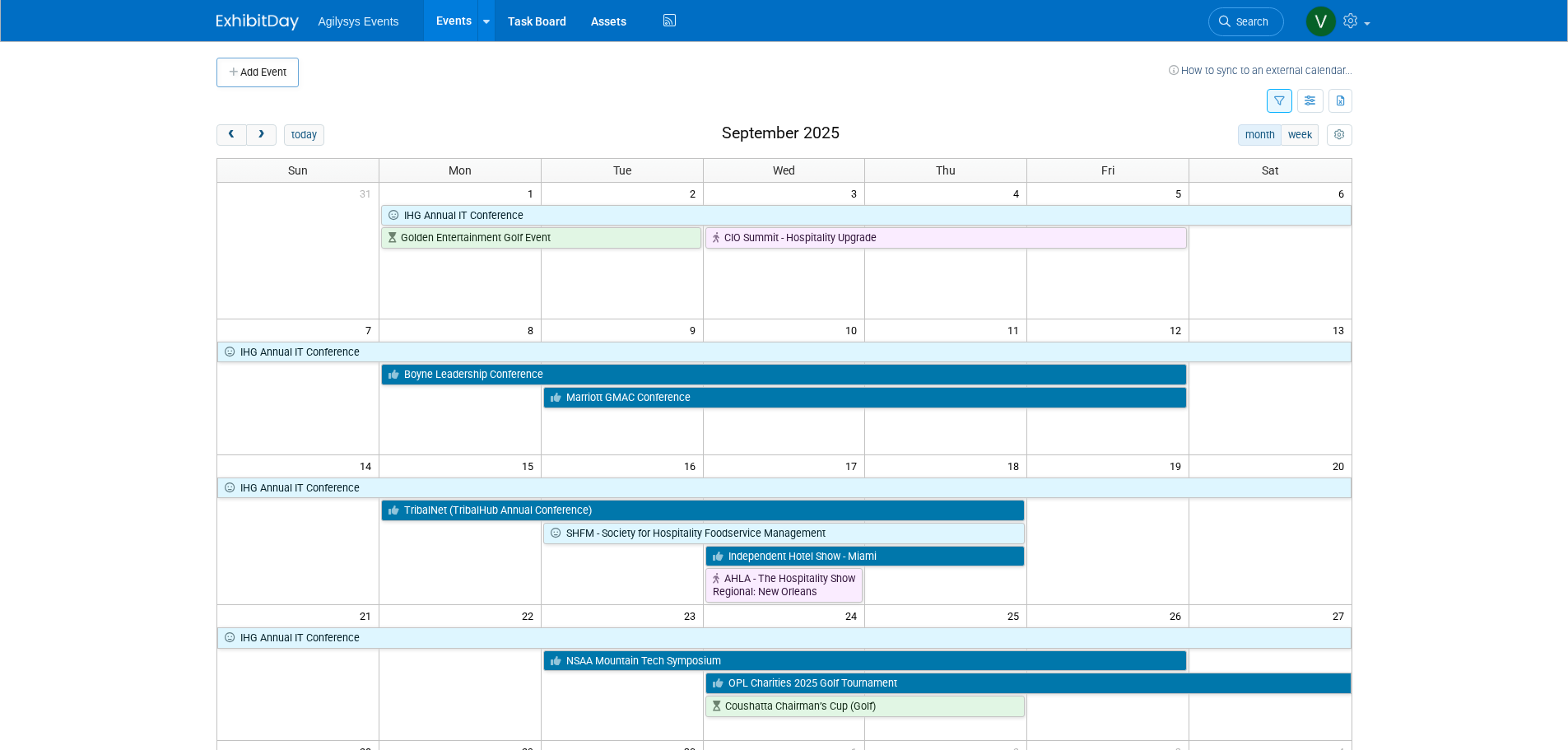 scroll, scrollTop: 0, scrollLeft: 0, axis: both 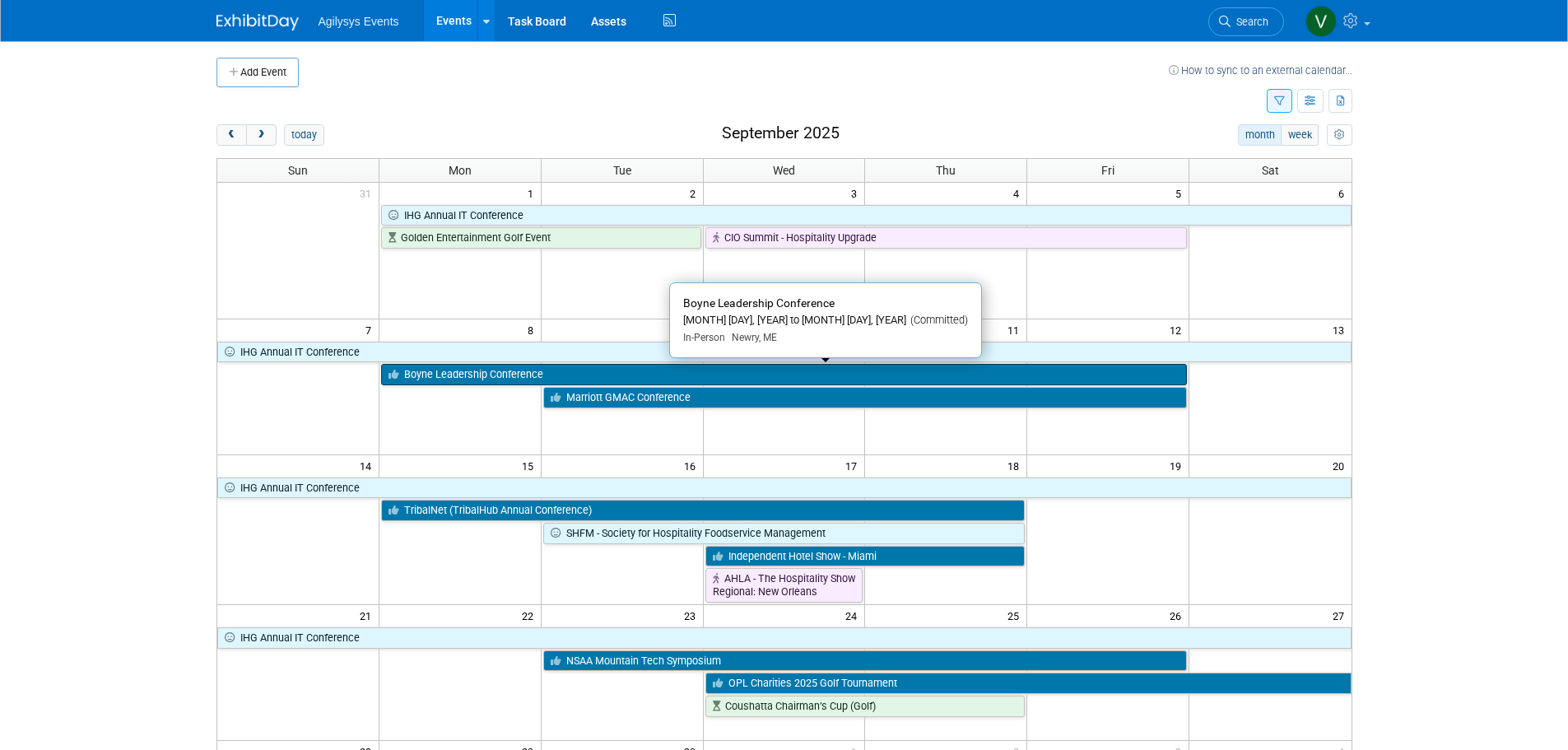 click on "Boyne Leadership Conference" at bounding box center (784, 375) 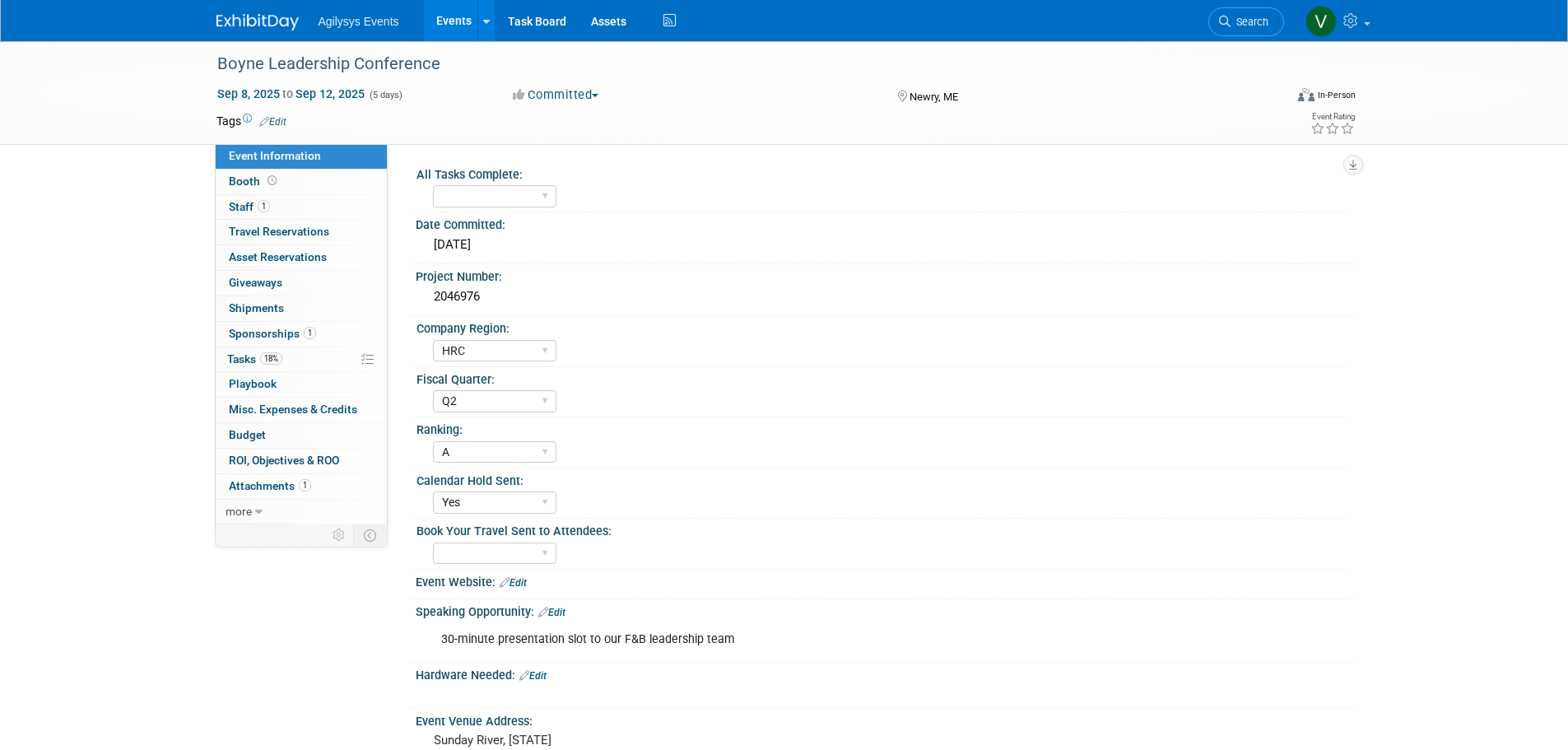 select on "HRC" 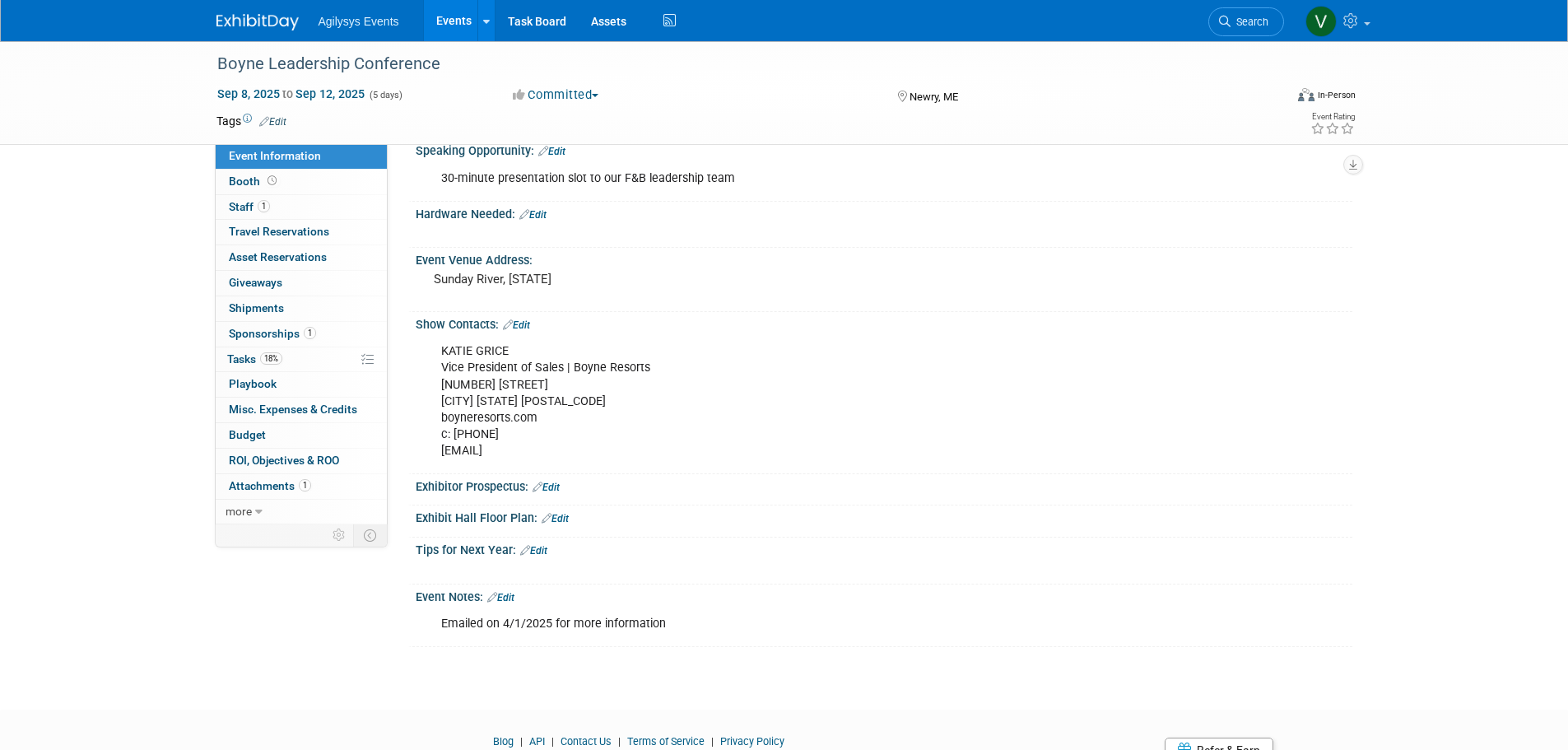 scroll, scrollTop: 494, scrollLeft: 0, axis: vertical 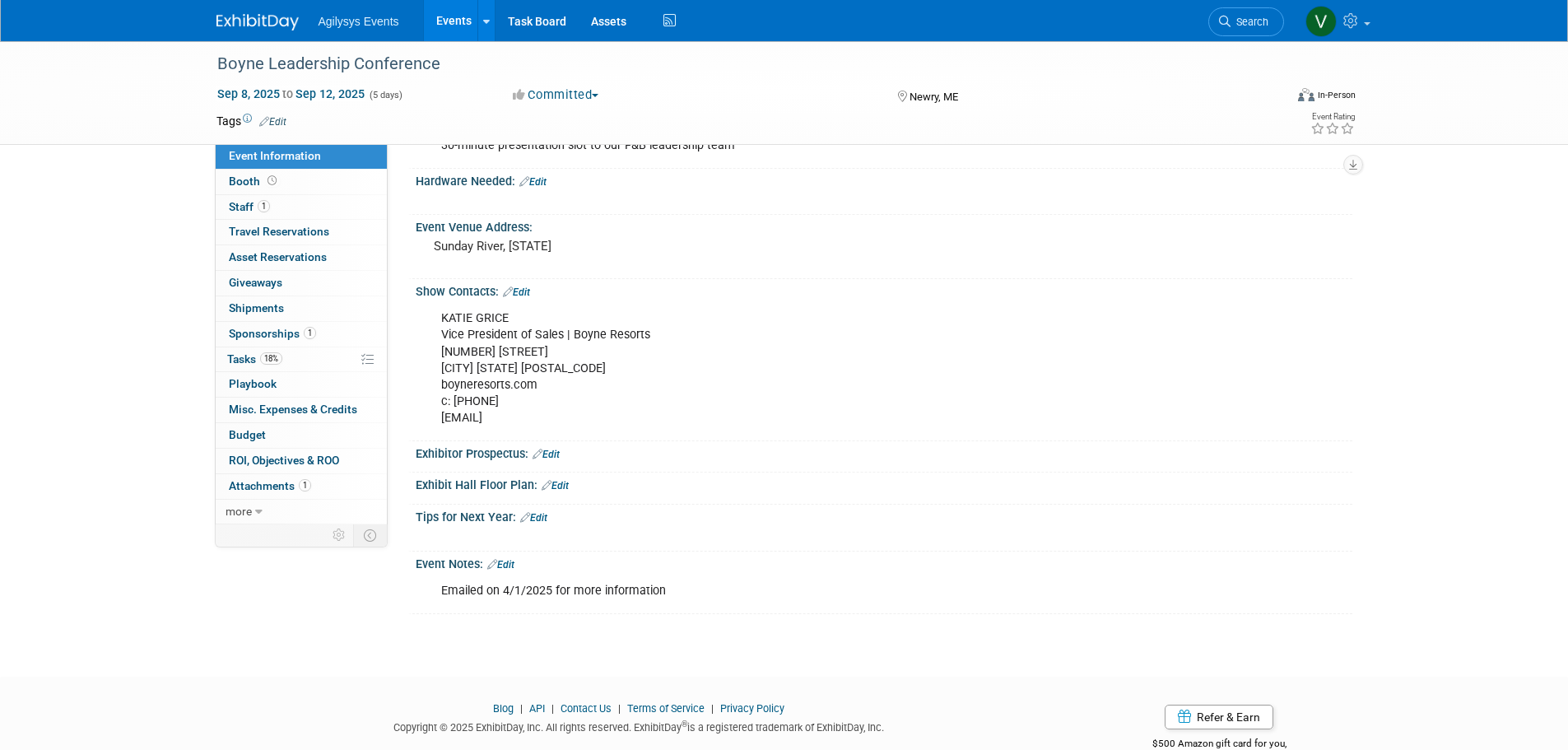 drag, startPoint x: 444, startPoint y: 328, endPoint x: 569, endPoint y: 398, distance: 143.26549 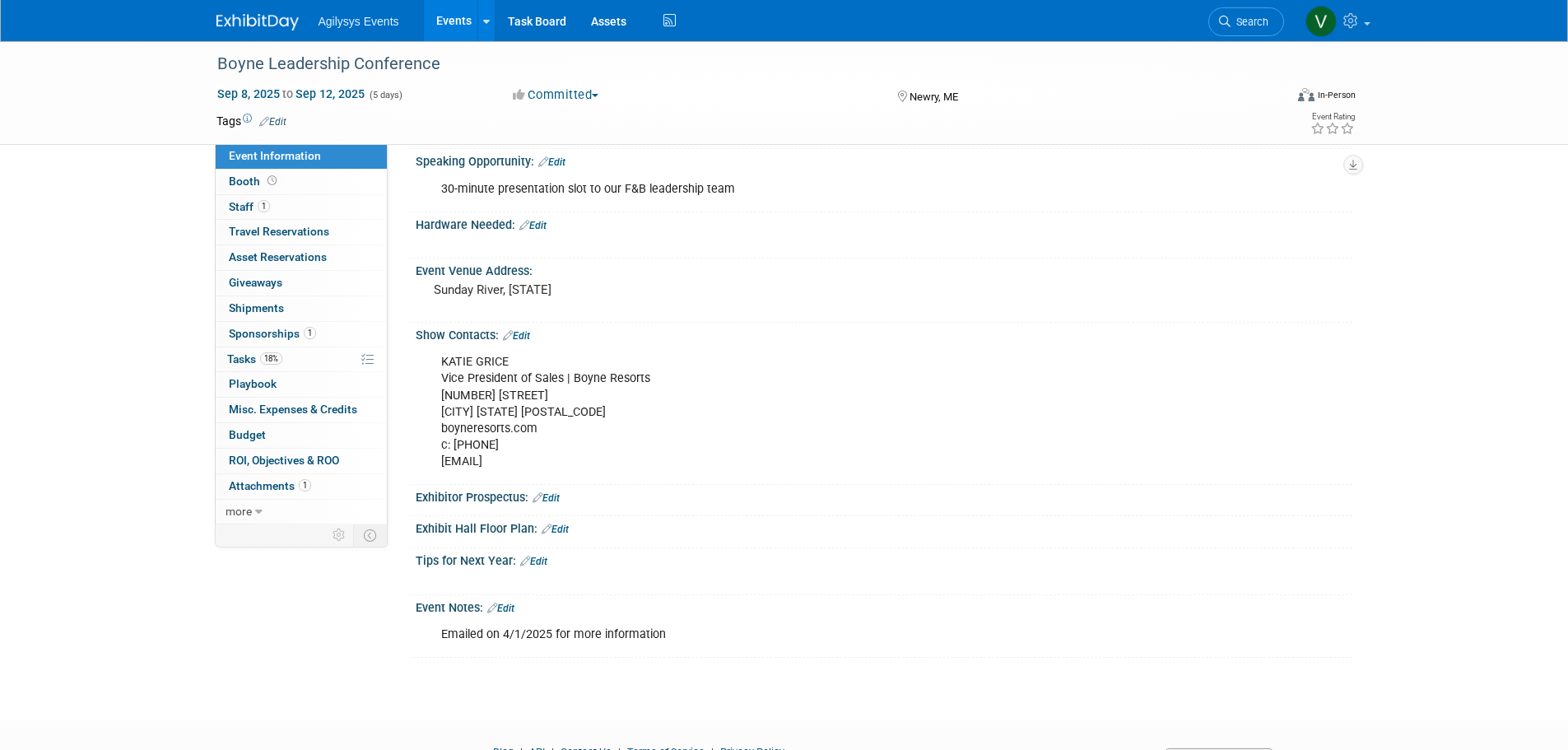 scroll, scrollTop: 412, scrollLeft: 0, axis: vertical 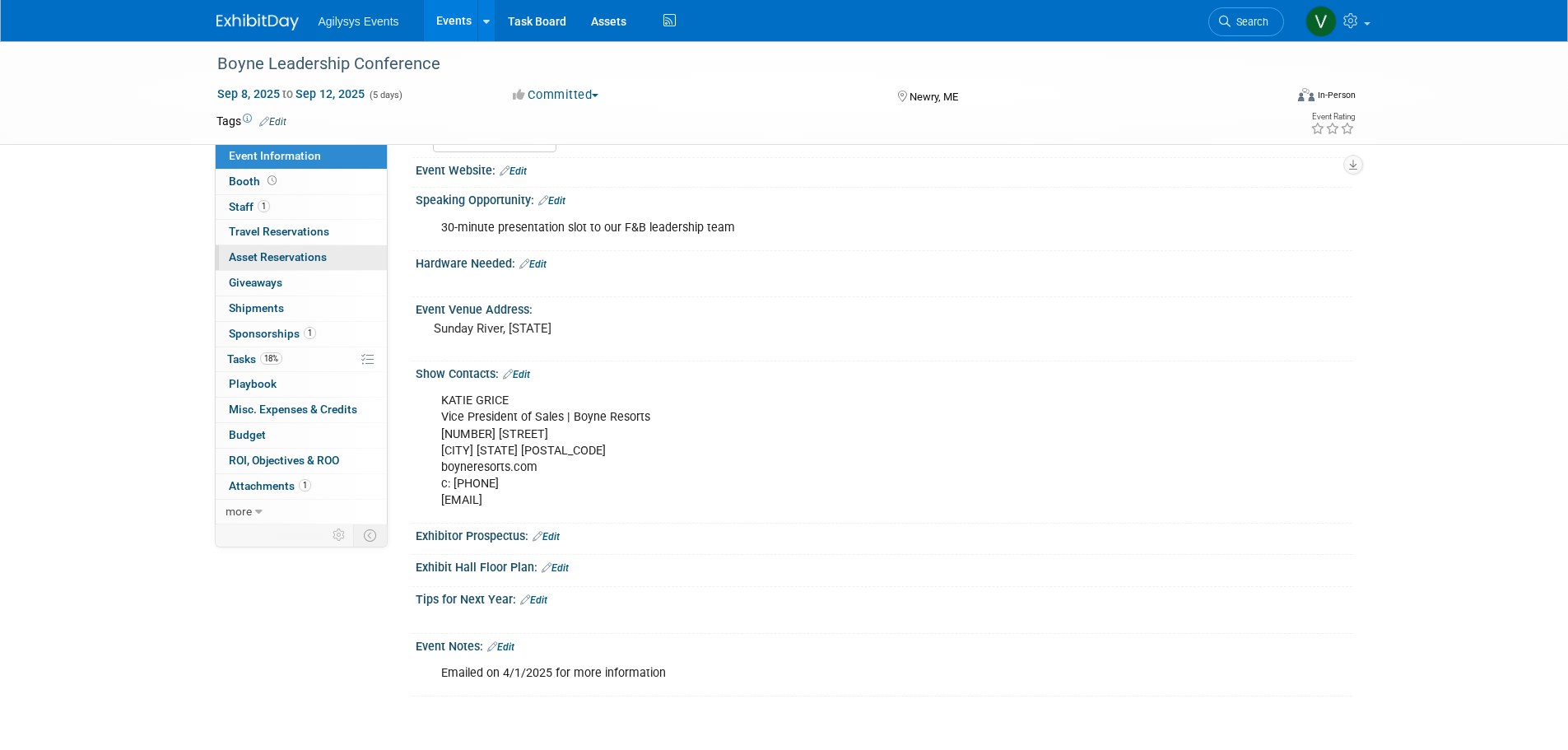 click on "Asset Reservations 0" at bounding box center [277, 257] 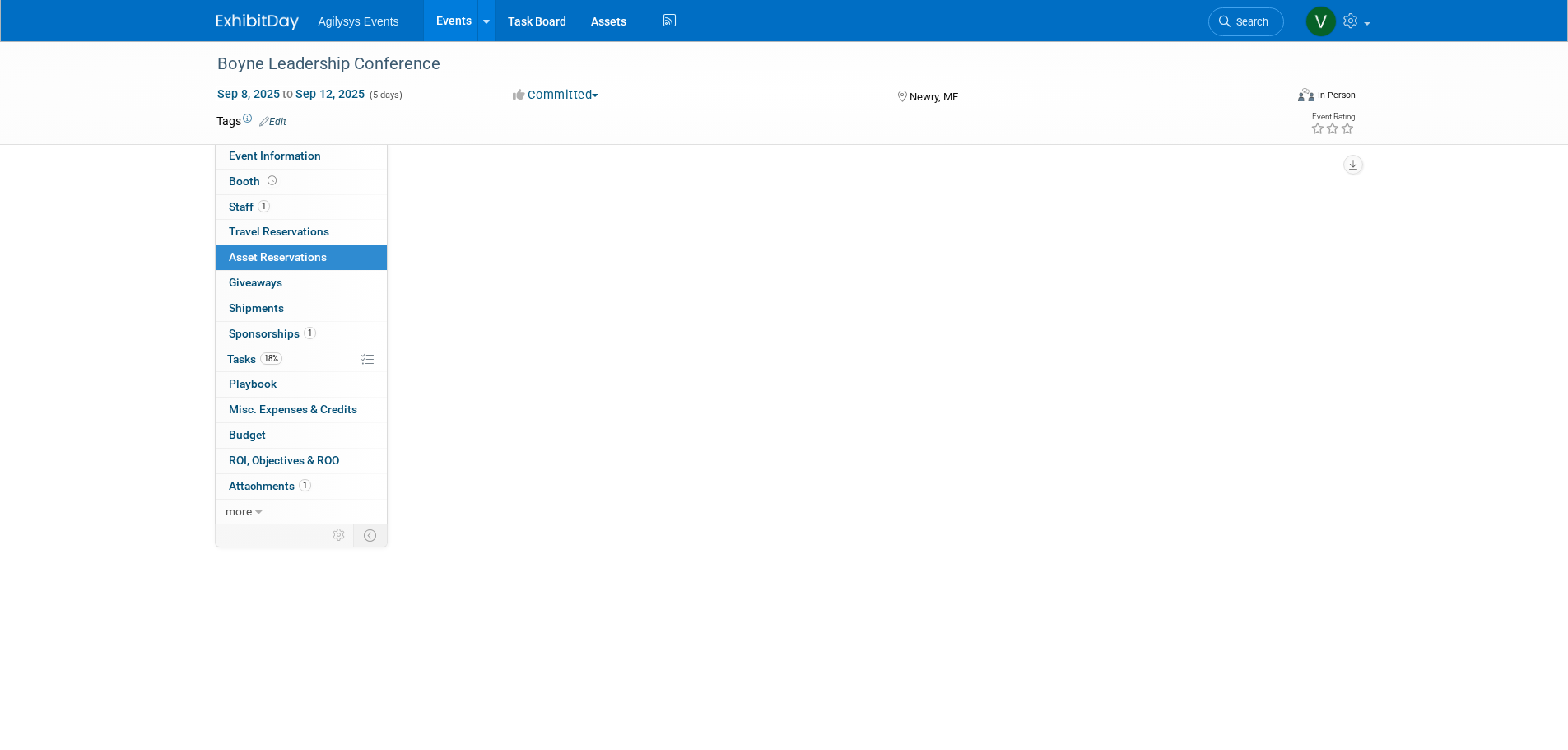 scroll, scrollTop: 0, scrollLeft: 0, axis: both 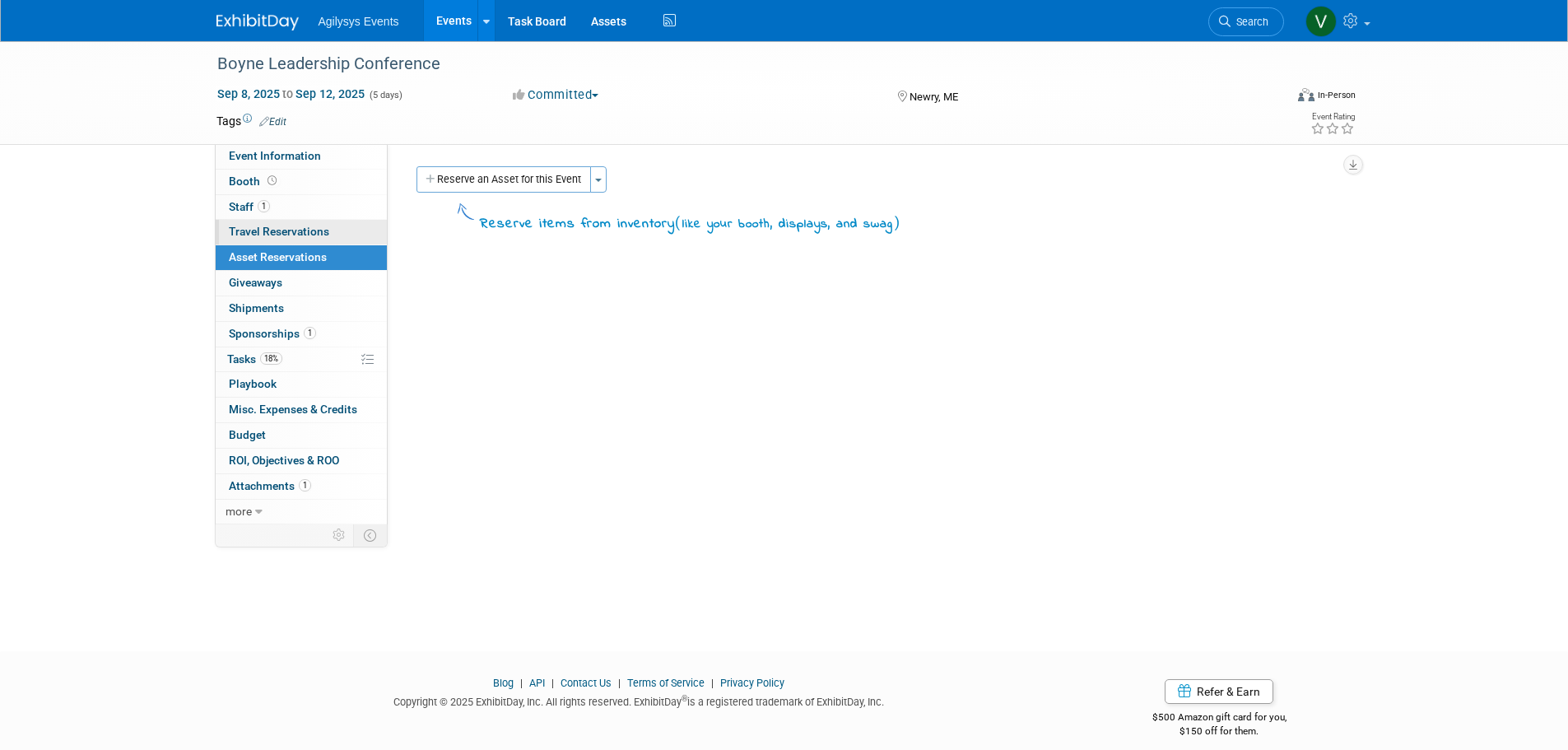 drag, startPoint x: 274, startPoint y: 227, endPoint x: 262, endPoint y: 227, distance: 12 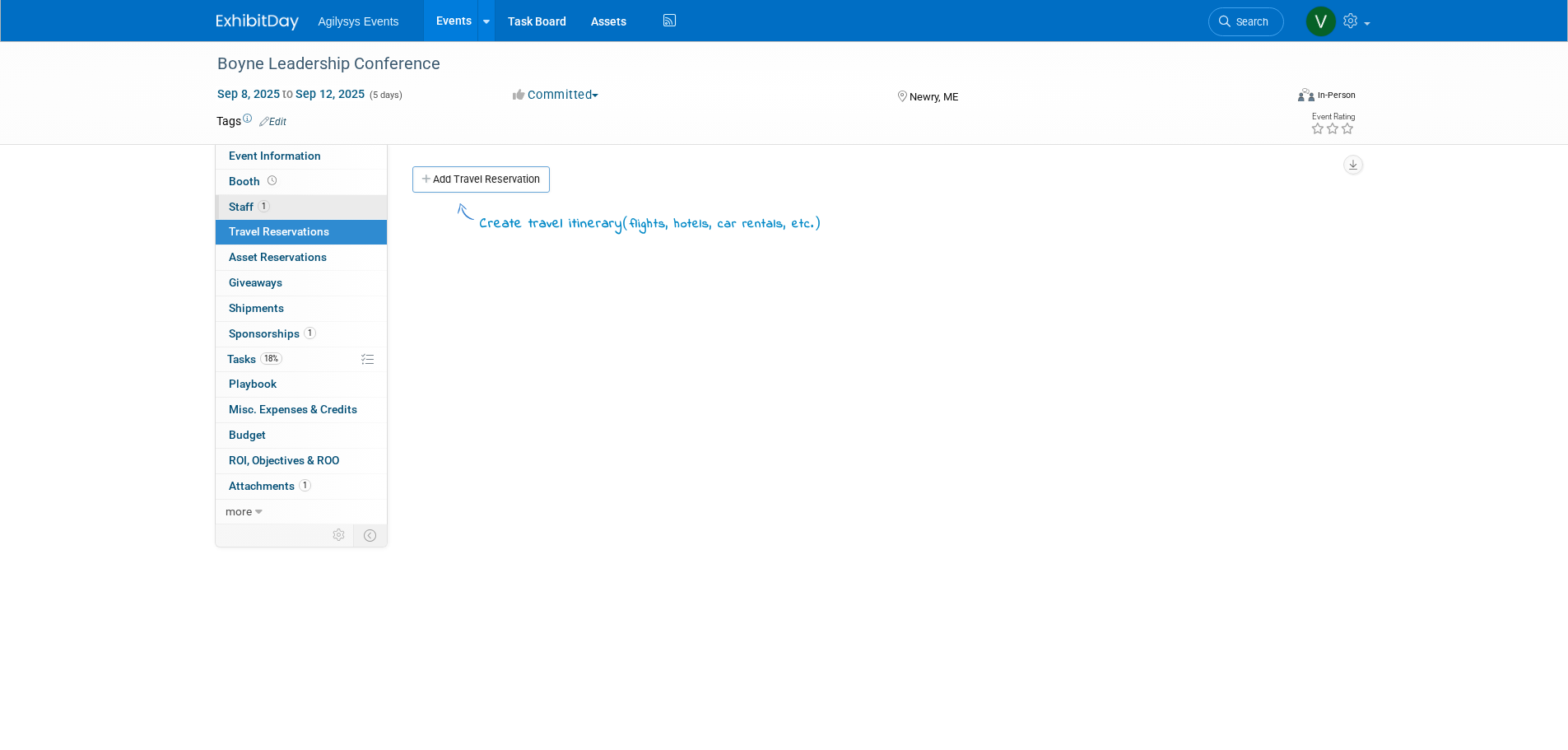 click on "Staff 1" at bounding box center [249, 207] 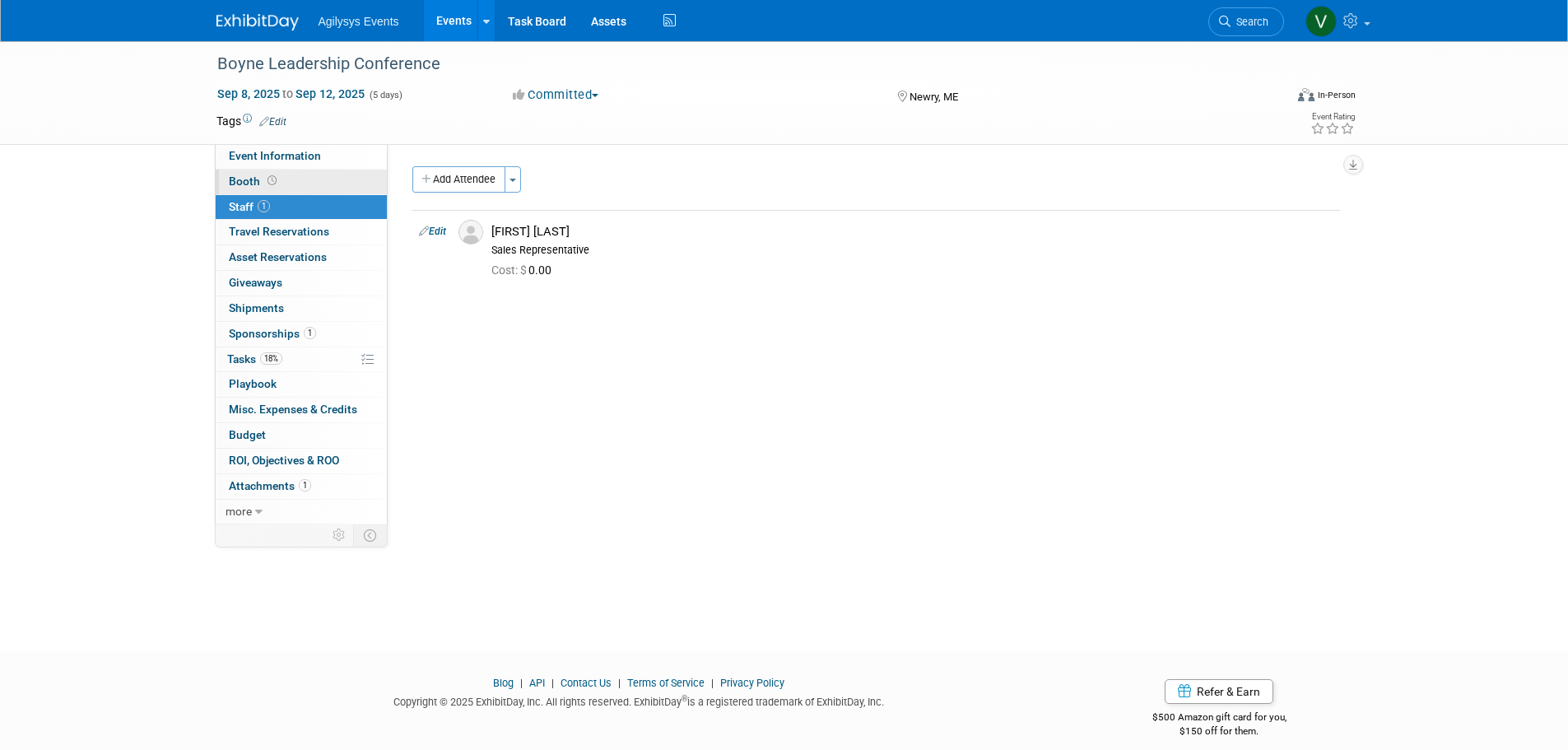 click on "Booth" at bounding box center (301, 182) 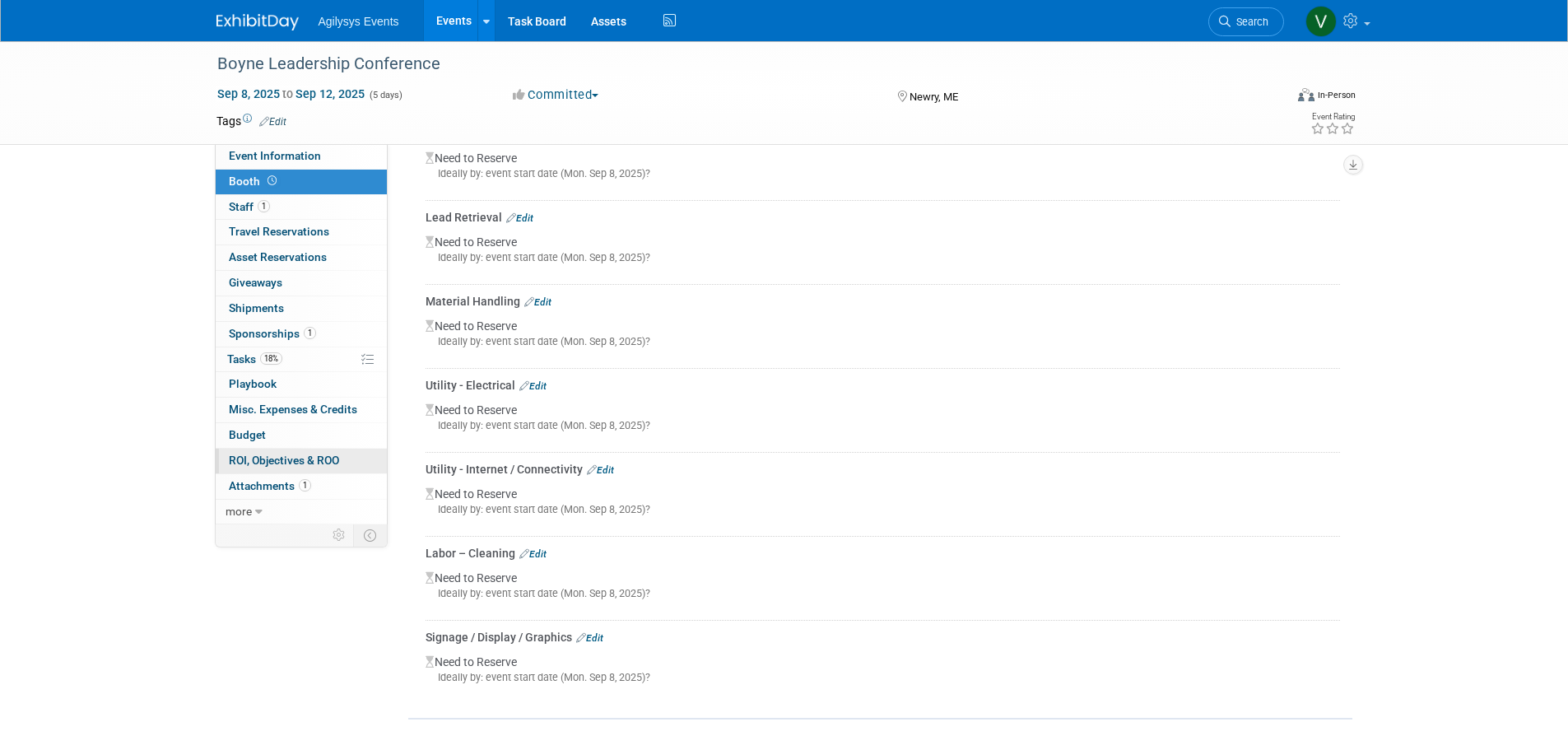 scroll, scrollTop: 696, scrollLeft: 0, axis: vertical 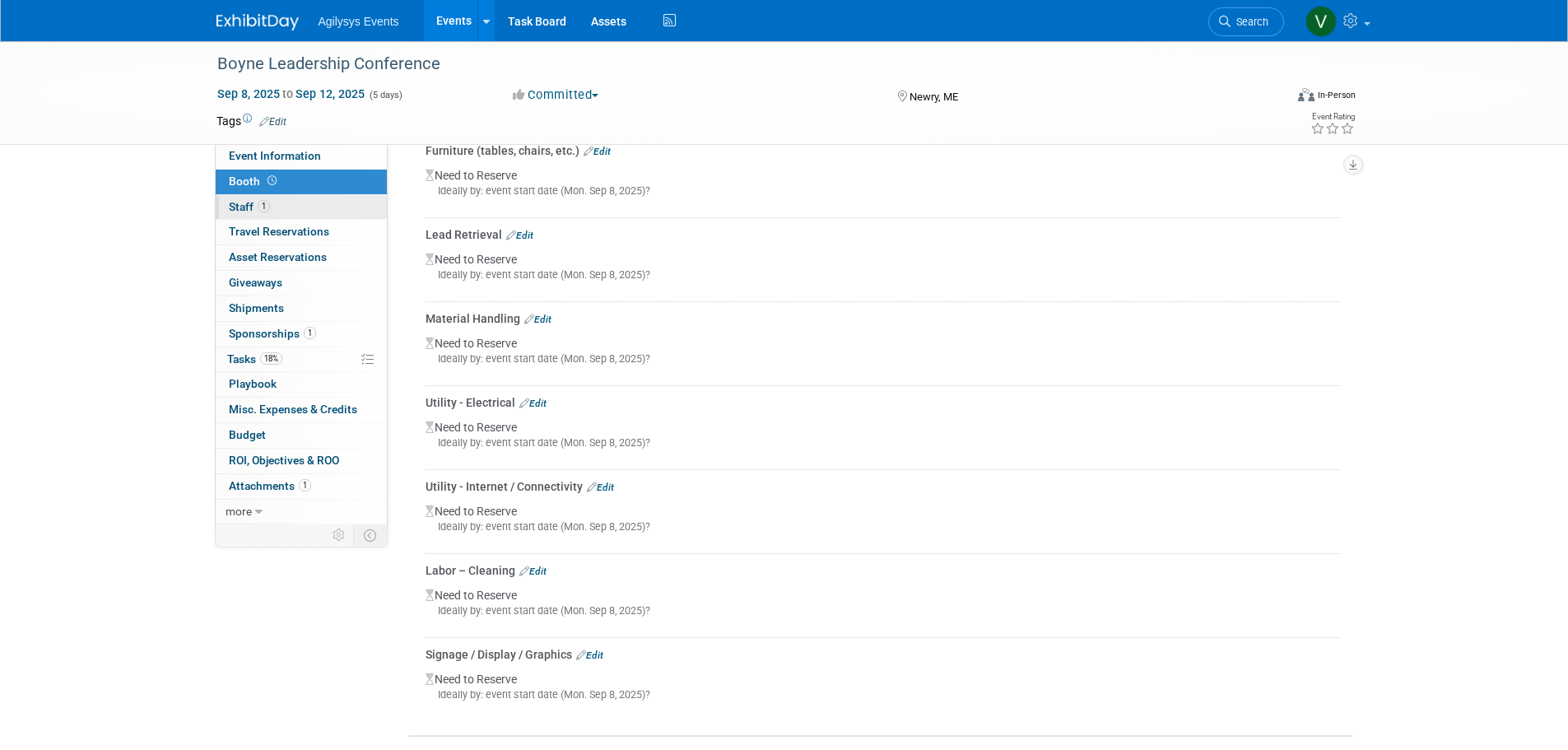 click on "1" at bounding box center [263, 206] 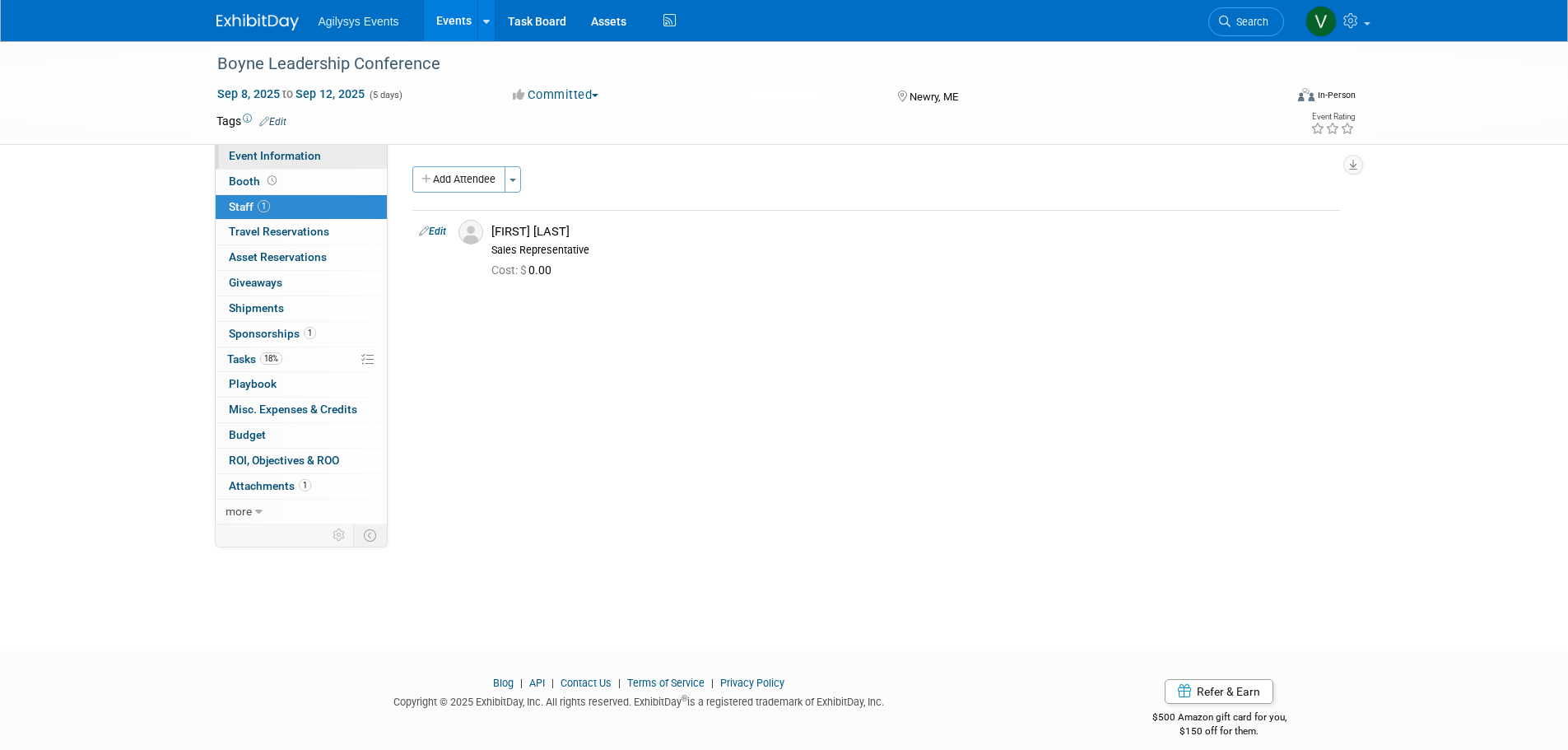 click on "Event Information" at bounding box center [275, 156] 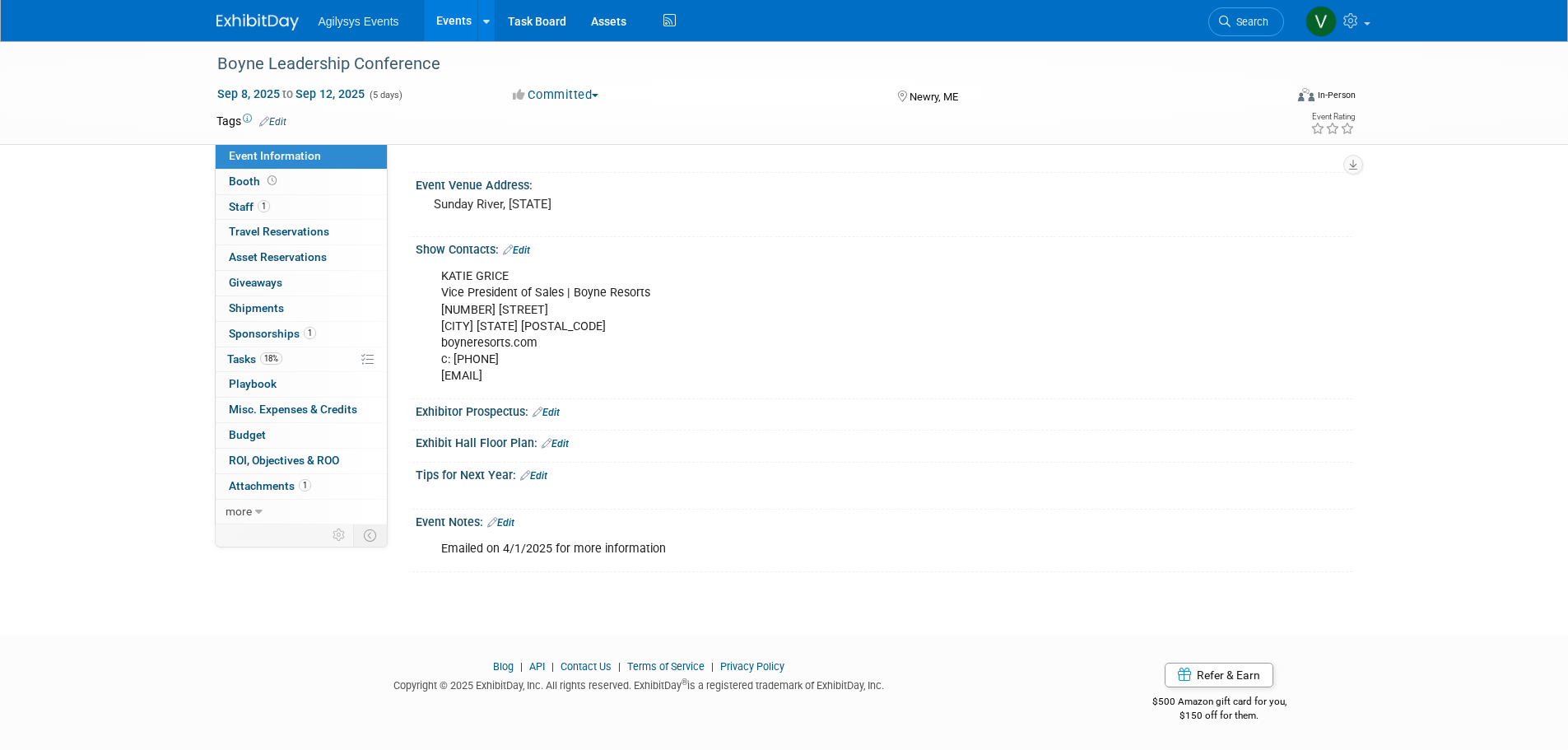 scroll, scrollTop: 289, scrollLeft: 0, axis: vertical 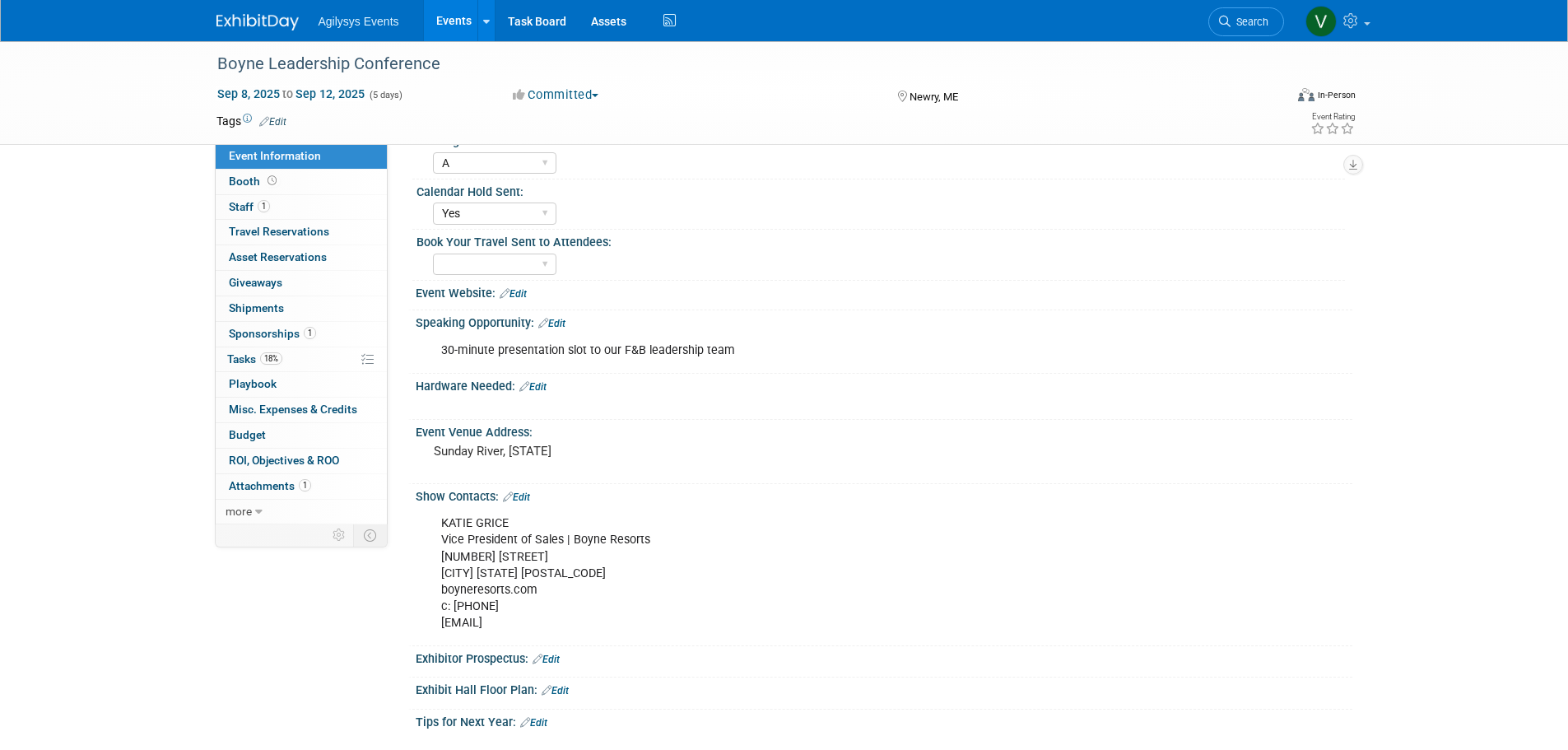 click at bounding box center (258, 22) 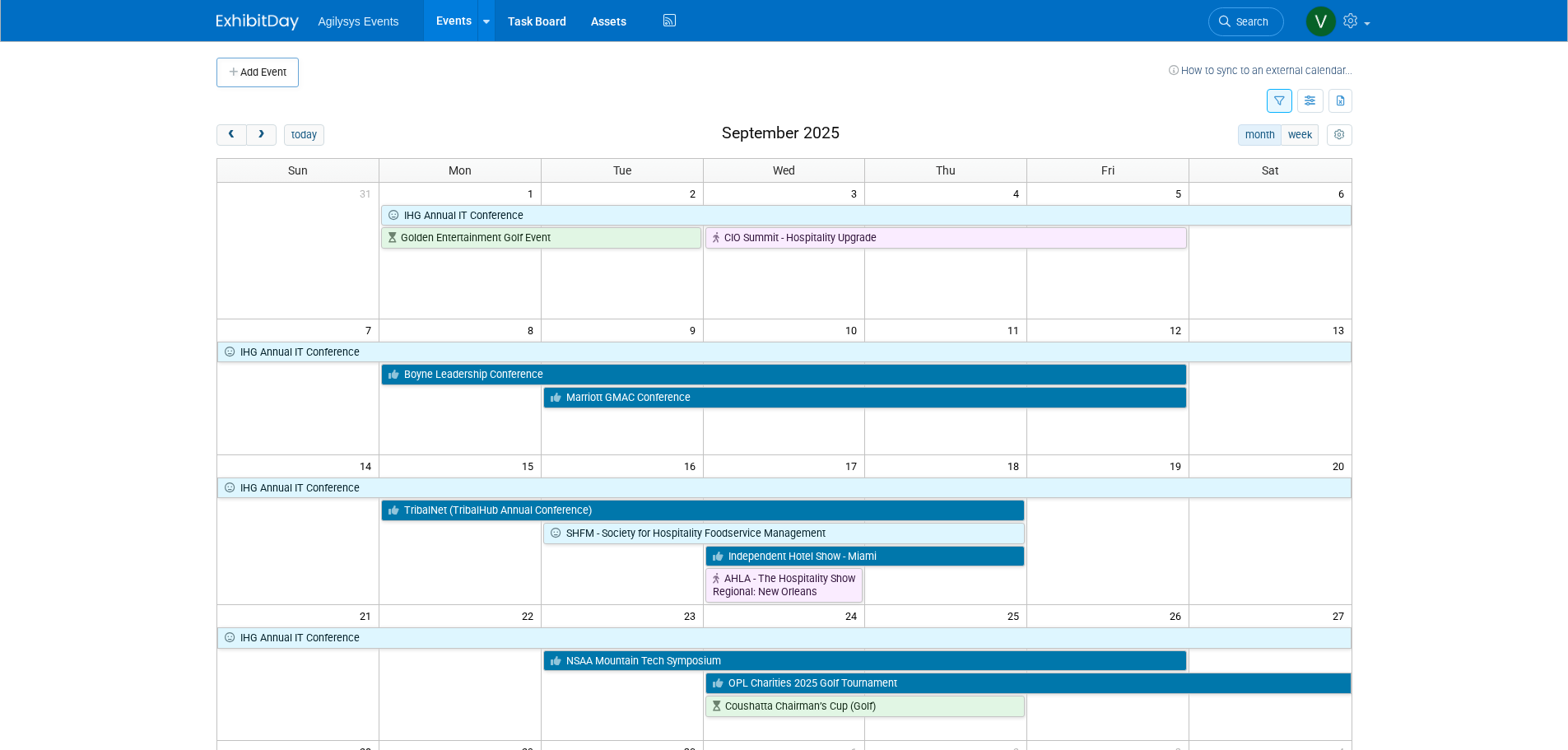 scroll, scrollTop: 0, scrollLeft: 0, axis: both 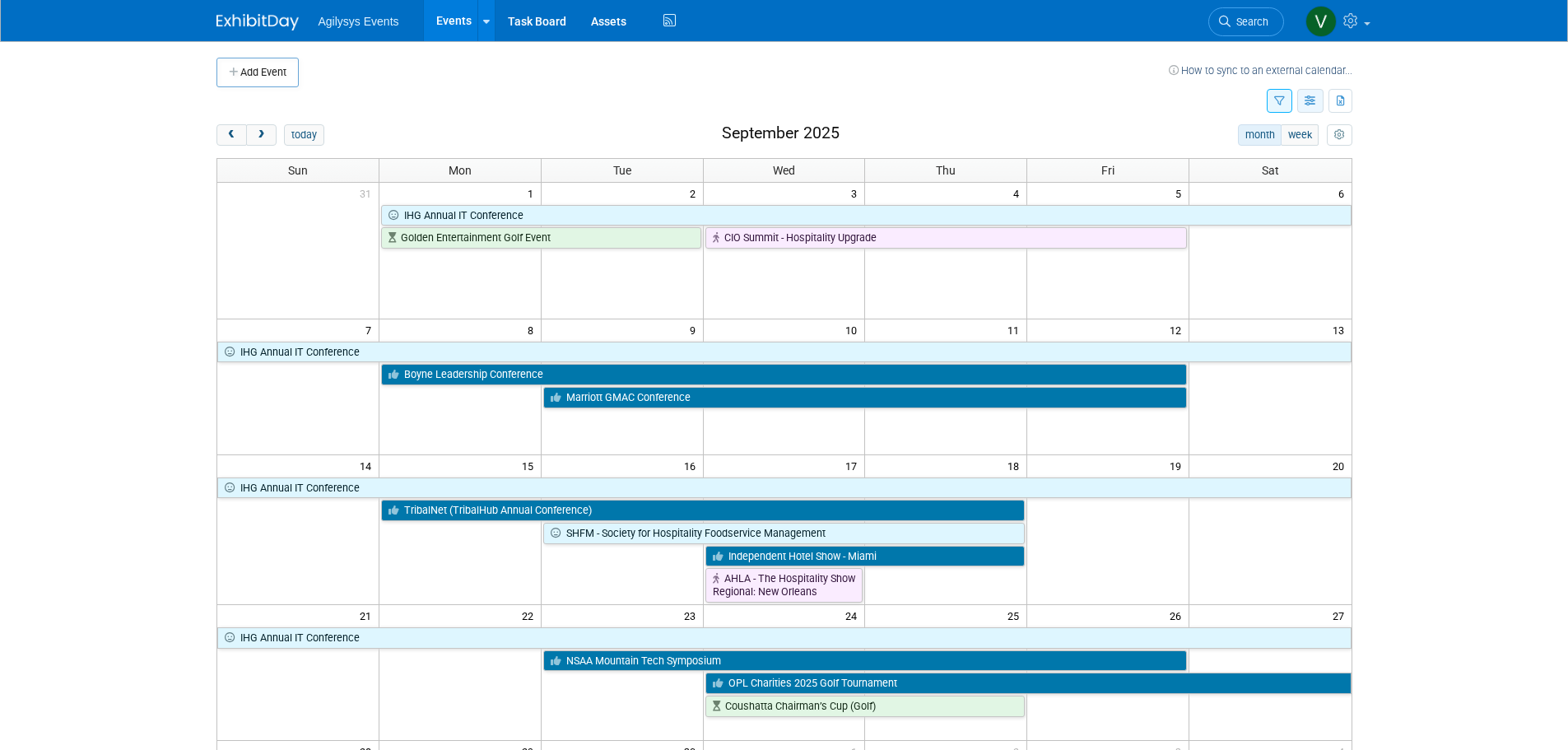click at bounding box center [1310, 101] 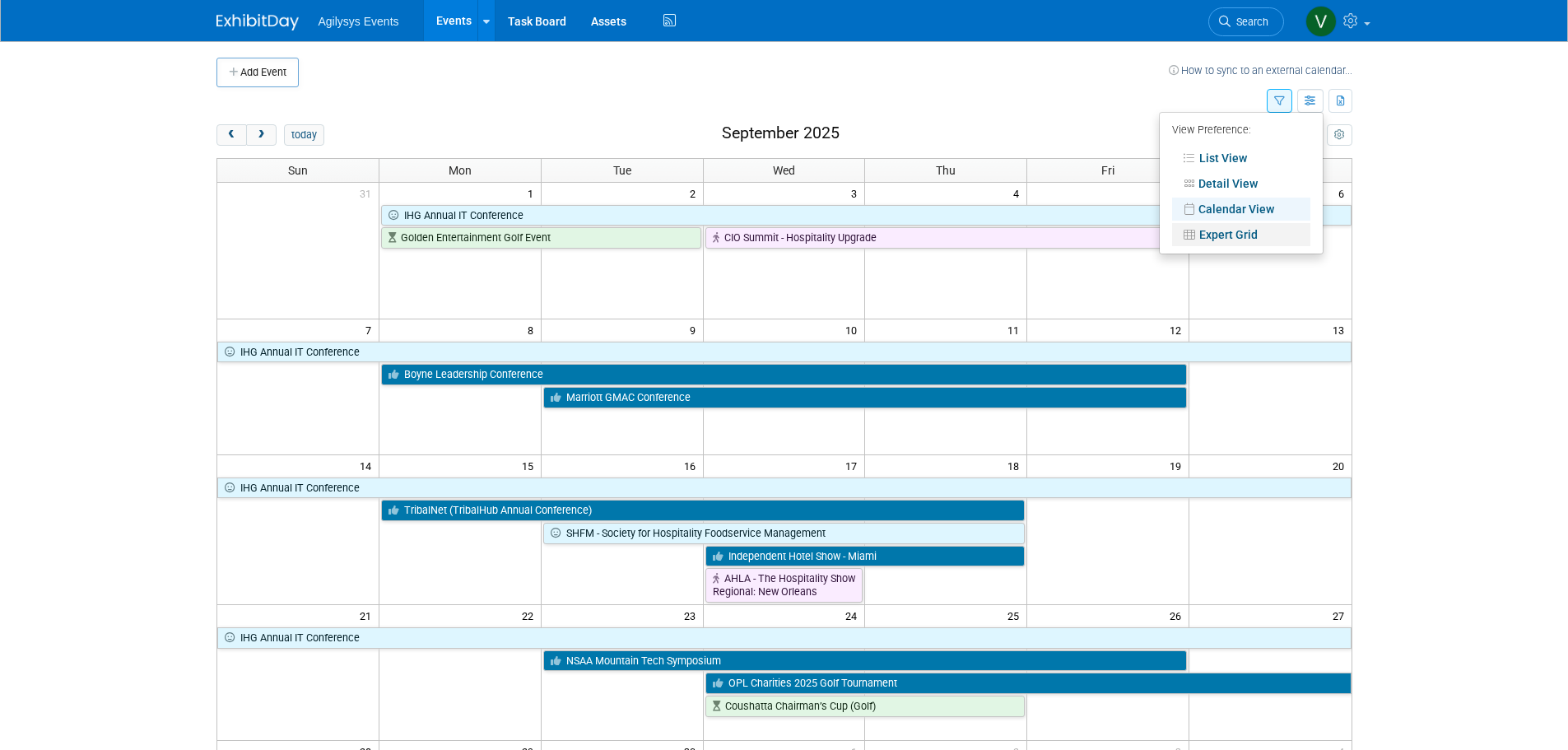 click on "Expert Grid" at bounding box center (1241, 235) 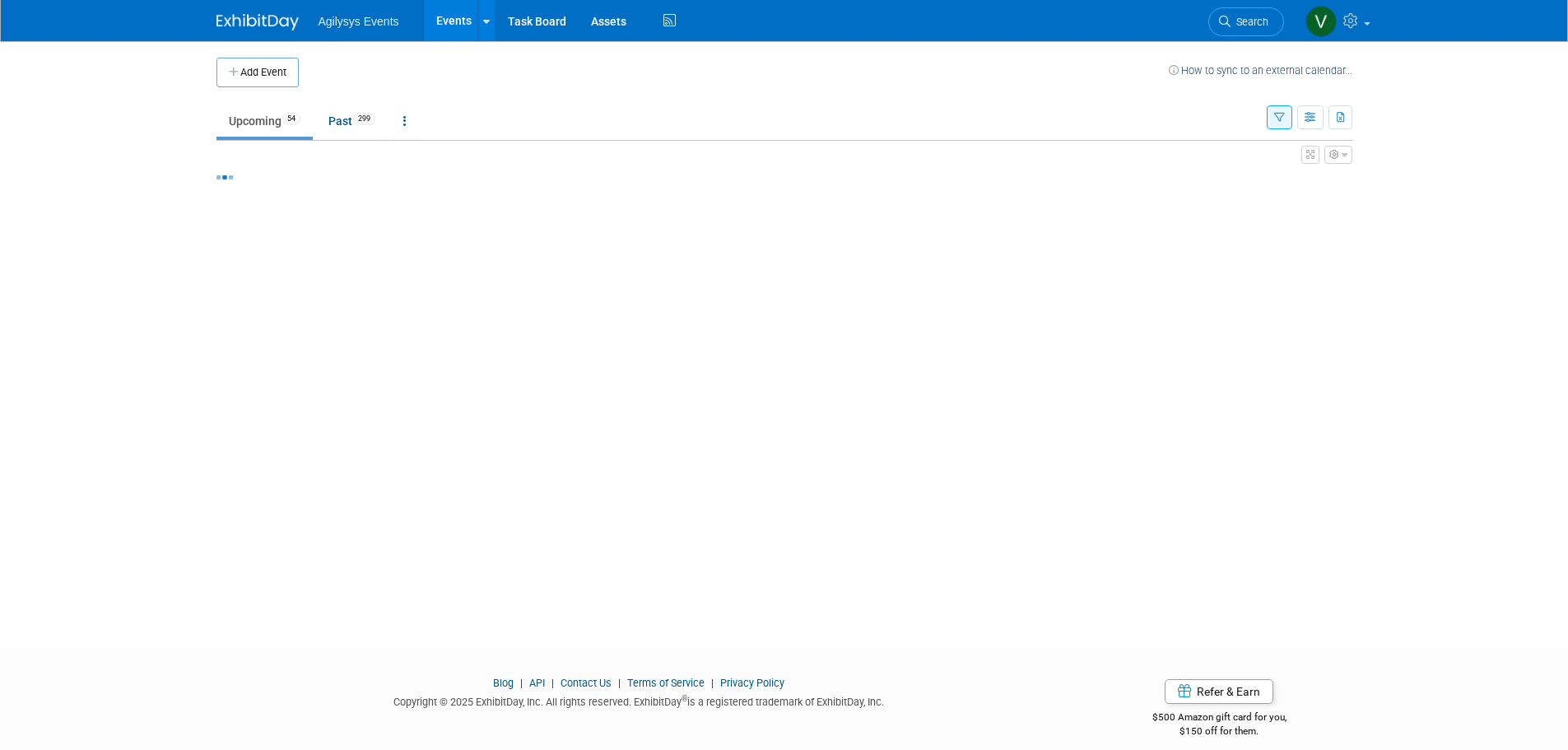scroll, scrollTop: 0, scrollLeft: 0, axis: both 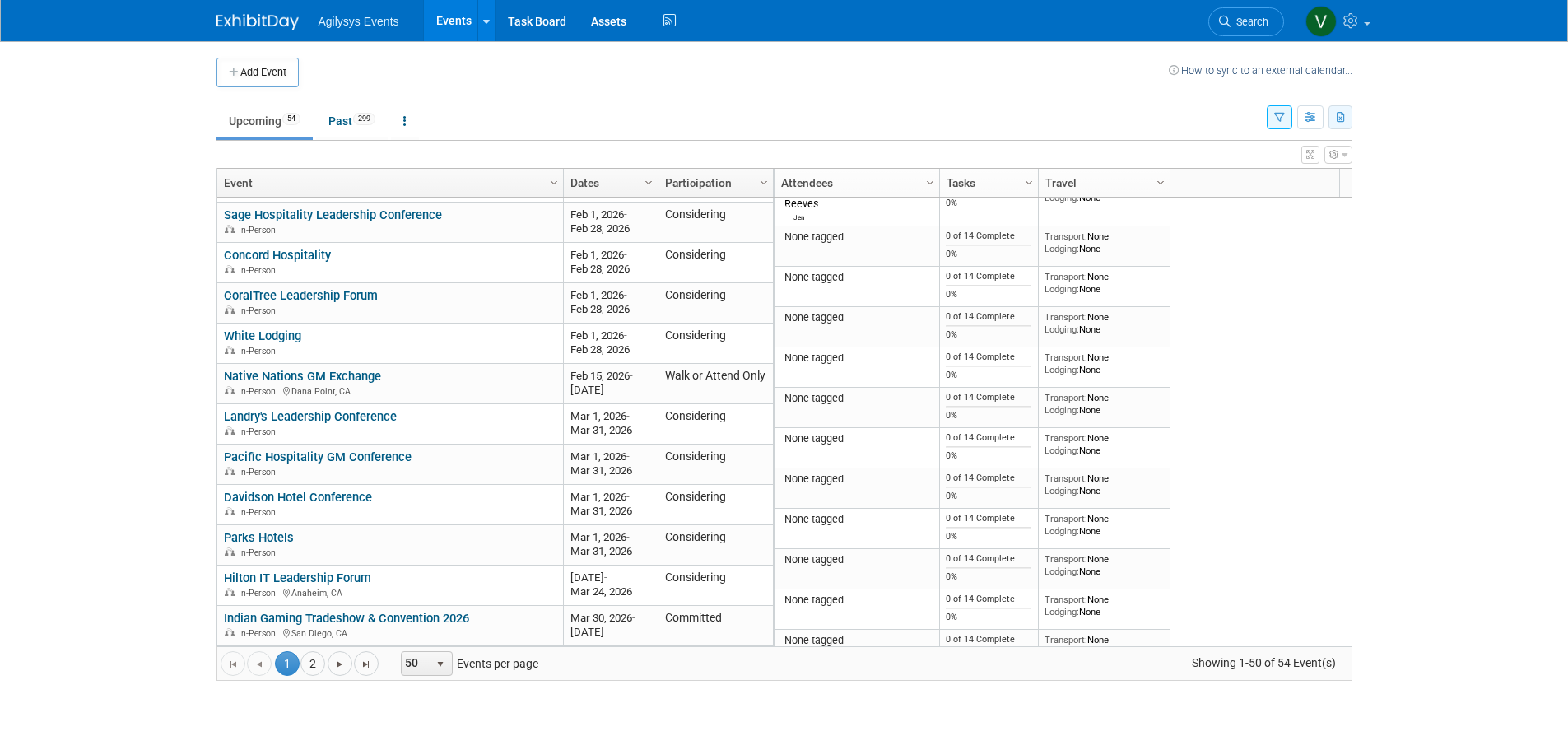 click at bounding box center (1340, 117) 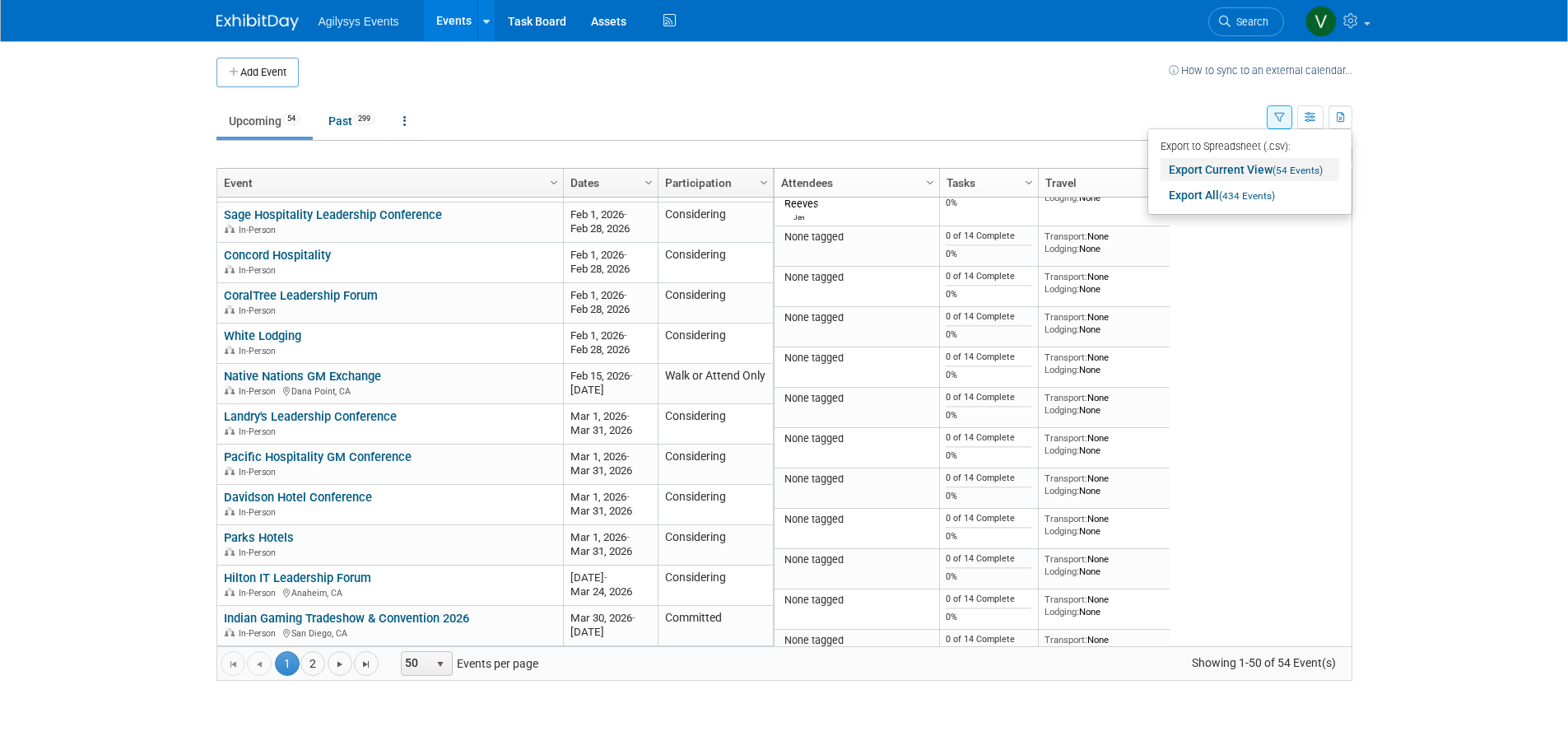 click on "Export Current View  (54 Events)" at bounding box center [1249, 170] 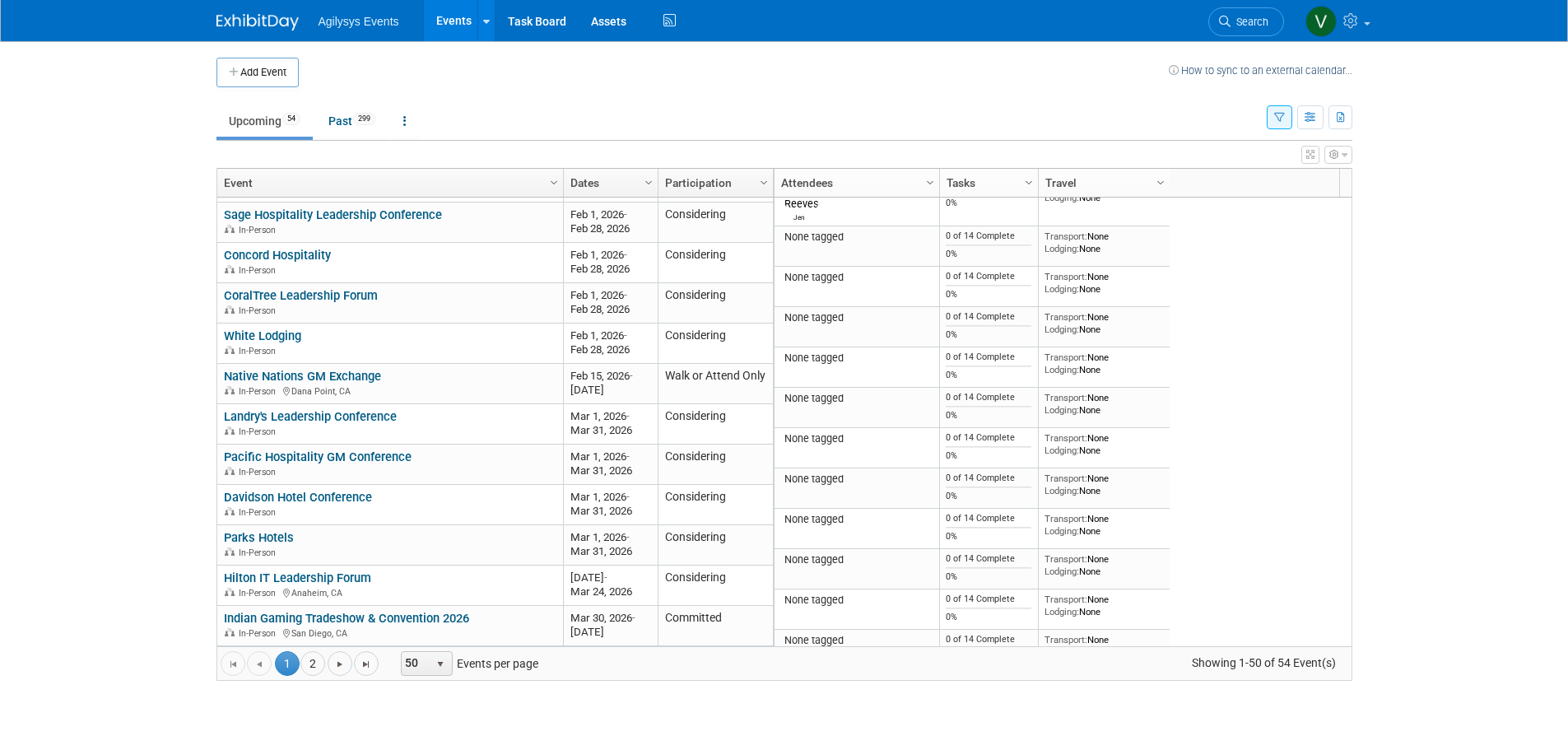 click on "Column Settings Event Column Settings Dates Column Settings Participation Column Settings Attendees Column Settings Tasks Column Settings Travel Column Settings Event Year Column Settings Event Month Column Settings Venue Location Column Settings Venue Address Column Settings Website URL Column Settings Booth Reservation Status Column Settings Booth Reserve By Date Column Settings Booth Size Column Settings Booth Number Column Settings Num Leads Column Settings Num Impressions: Booth Column Settings Num Impressions: Sponsorships Column Settings Num Impressions: Media Column Settings Meetings: Existing Customers Column Settings Meetings: New Customers Column Settings Actual Sales Amount Column Settings Potential Sales Amount Column Settings Budget Notes Column Settings Booth Notes Column Settings Event Notes Column Settings Shipments Column Settings Giveaways Column Settings Sponsorships Column Settings Misc. Expenses Column Settings Asset Reservations Column Settings All Tasks Complete Column Settings Ranking" at bounding box center [784, 424] 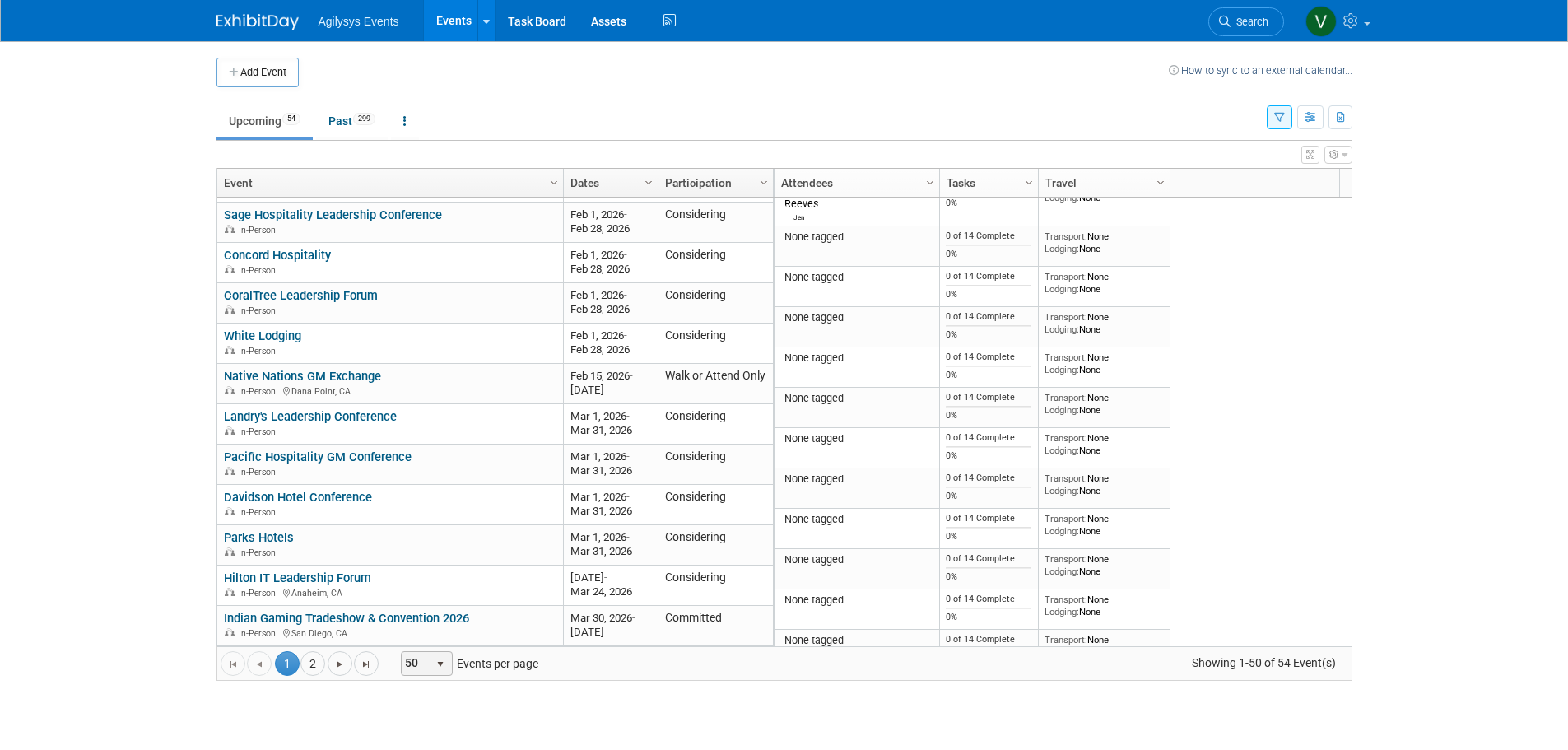 click on "select" at bounding box center [440, 664] 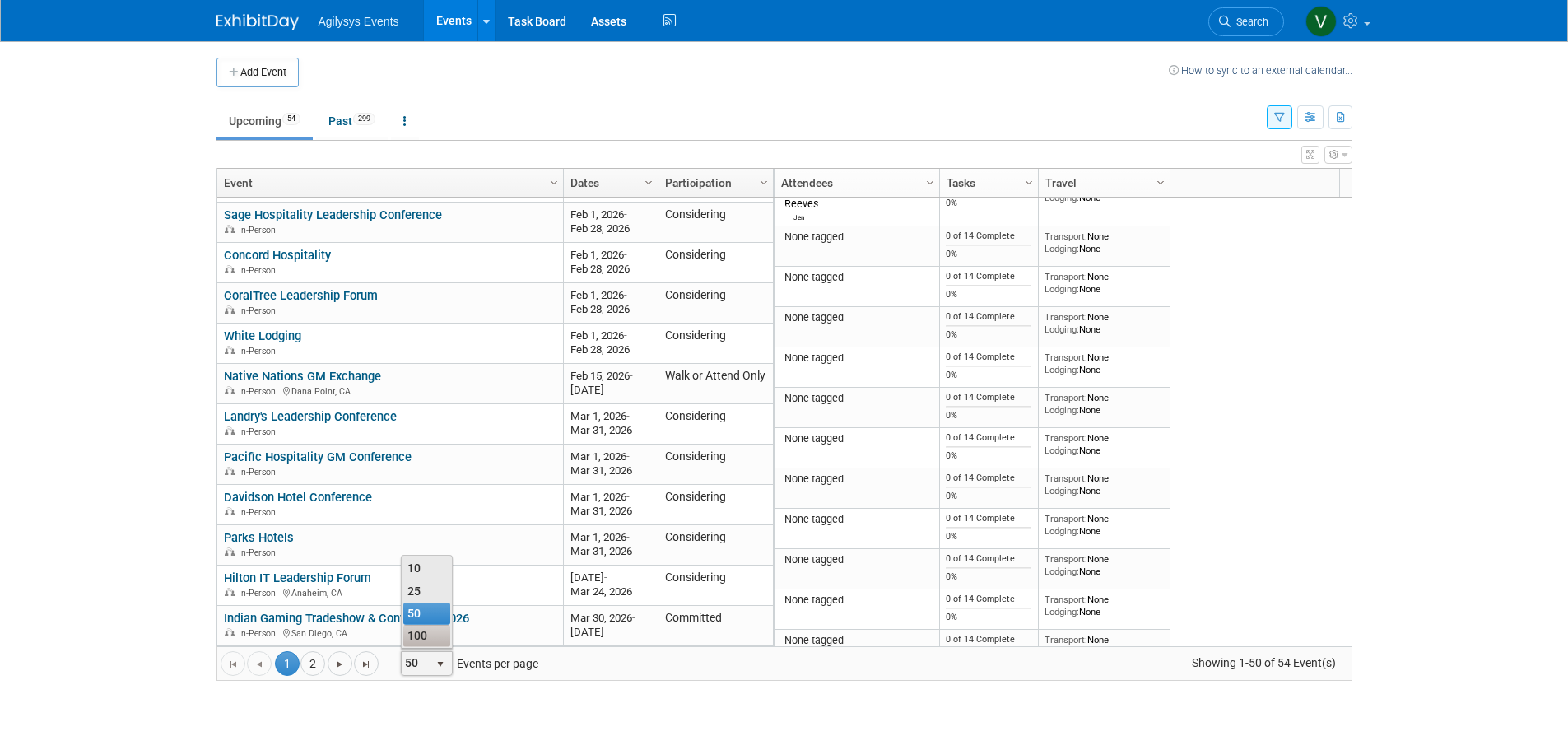 click on "100" at bounding box center [426, 636] 